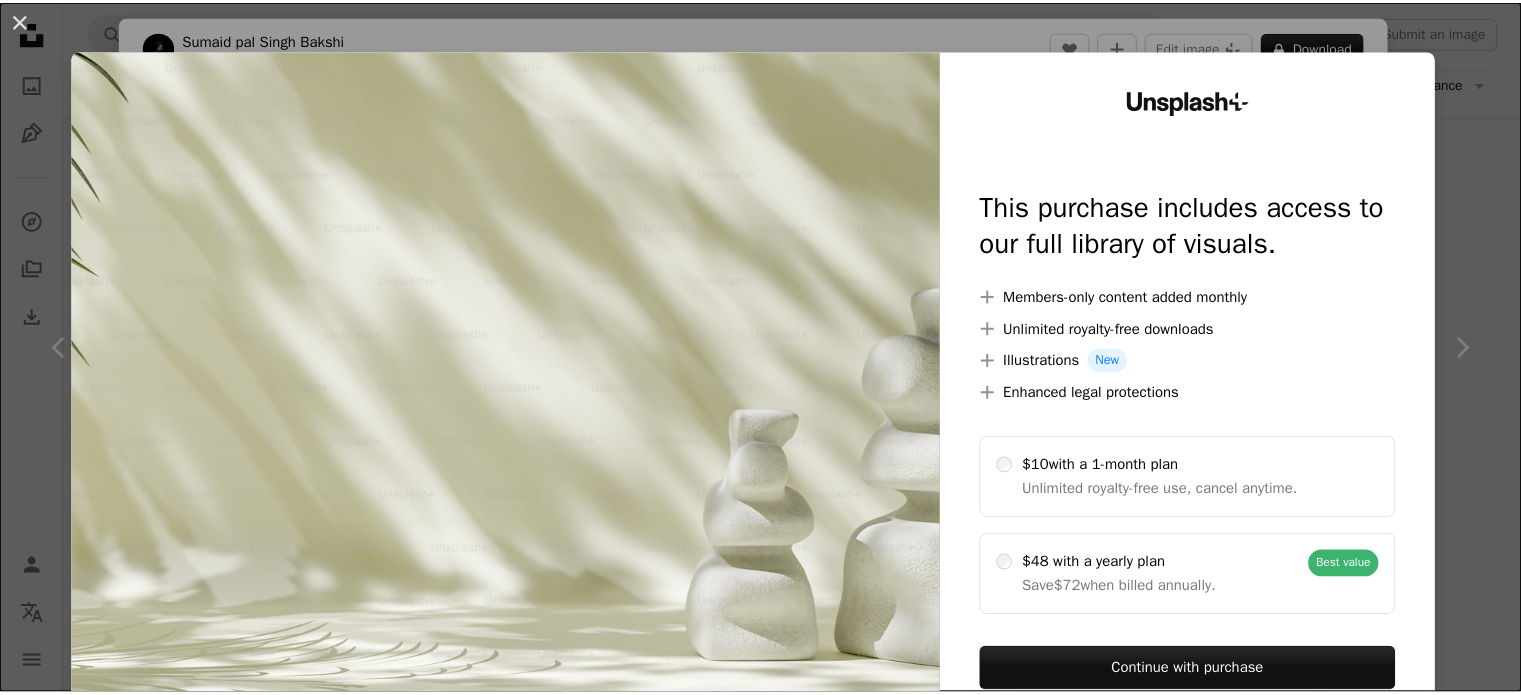 scroll, scrollTop: 2444, scrollLeft: 0, axis: vertical 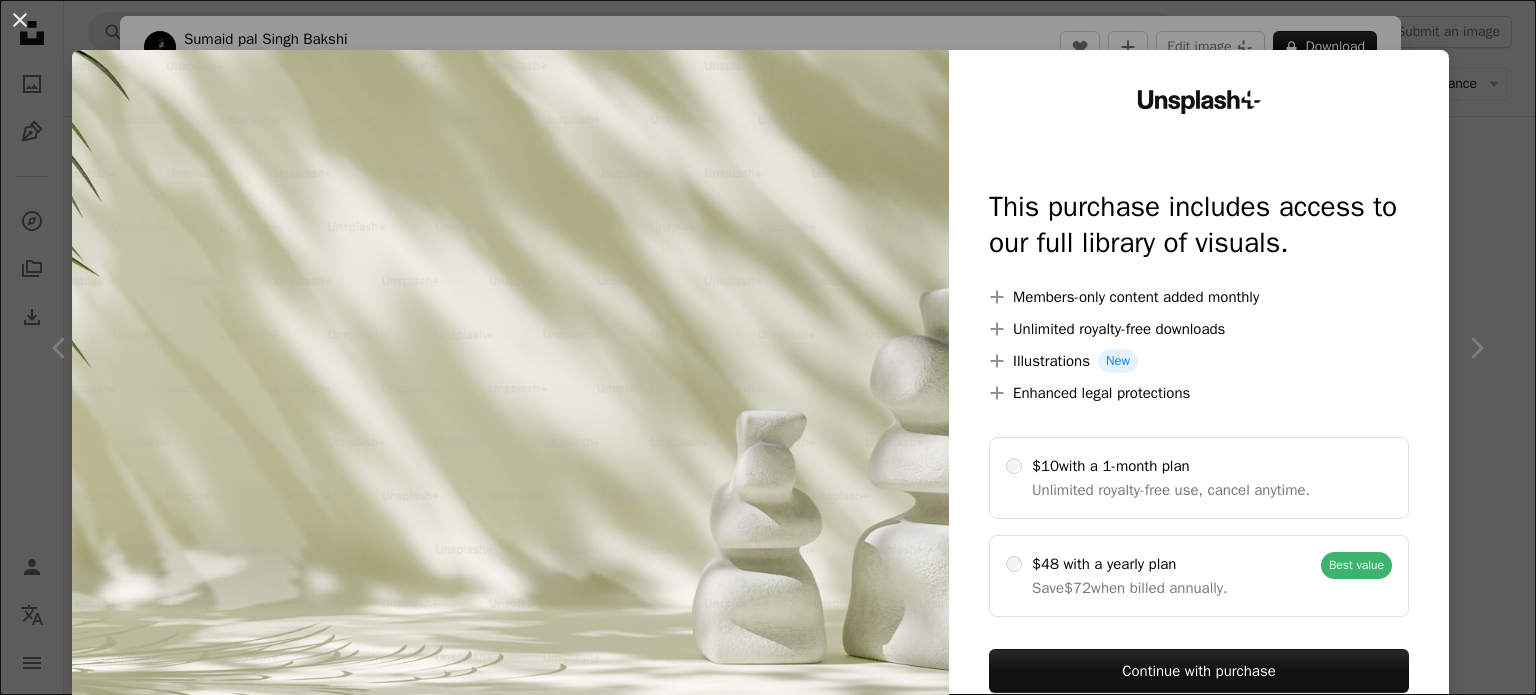 click on "An X shape Unsplash+ This purchase includes access to our full library of visuals. A plus sign Members-only content added monthly A plus sign Unlimited royalty-free downloads A plus sign Illustrations  New A plus sign Enhanced legal protections $10  with a 1-month plan Unlimited royalty-free use, cancel anytime. $48   with a yearly plan Save  $72  when billed annually. Best value Continue with purchase Taxes where applicable. Renews automatically. Cancel anytime." at bounding box center (768, 347) 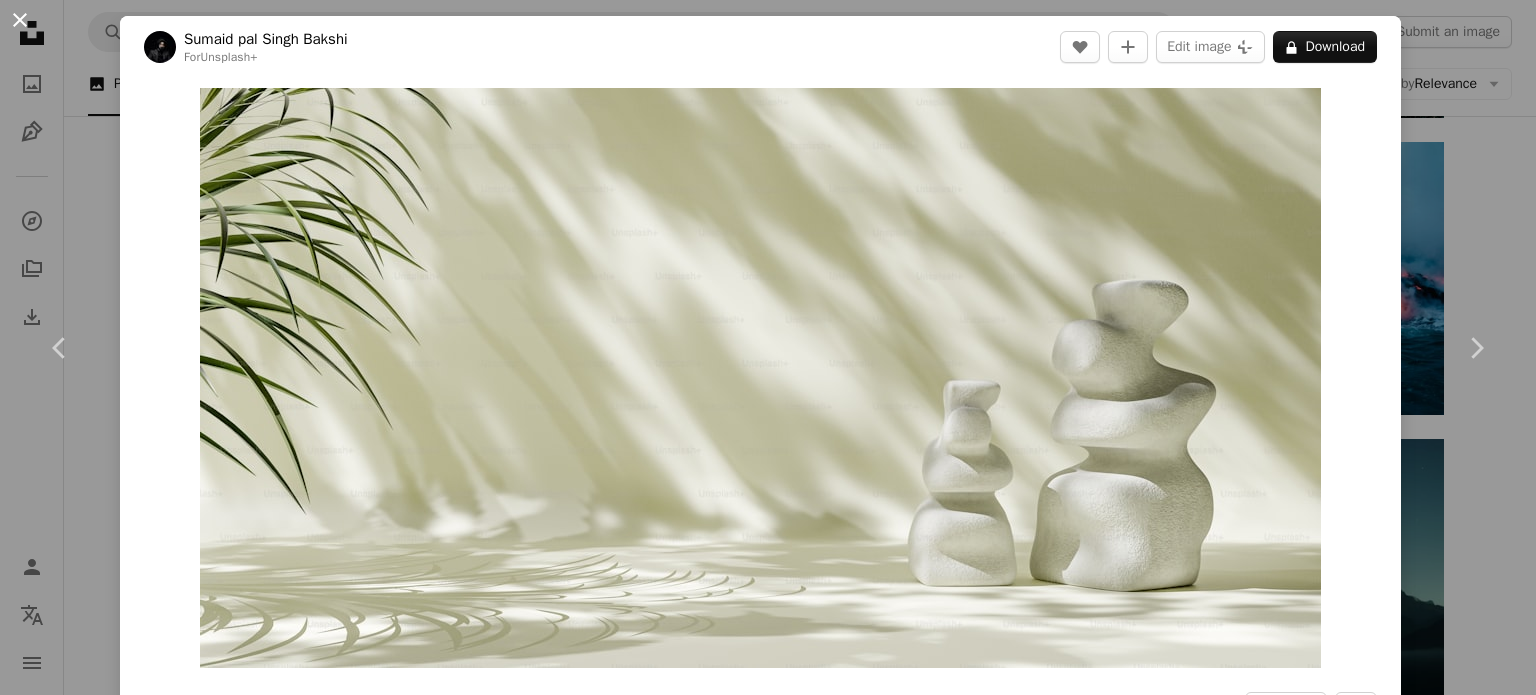click on "An X shape" at bounding box center (20, 20) 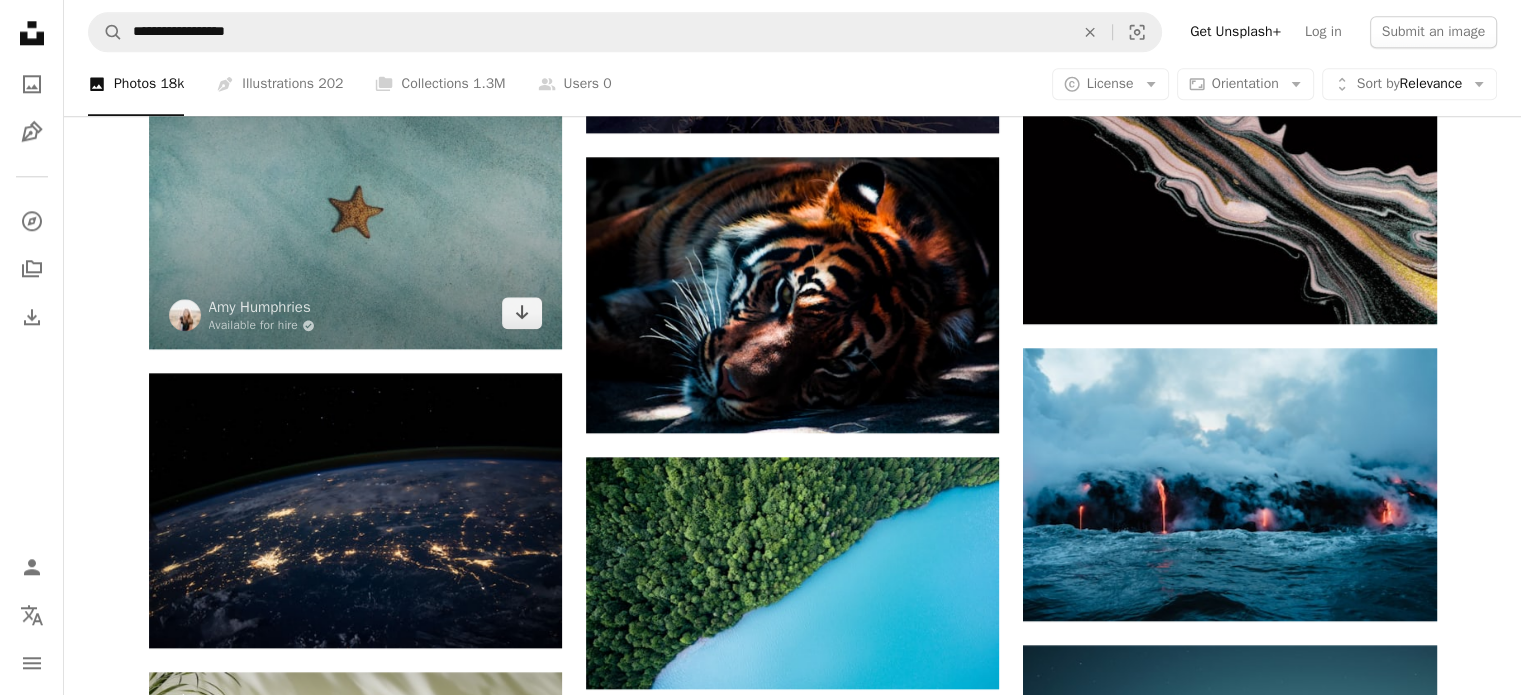 scroll, scrollTop: 2234, scrollLeft: 0, axis: vertical 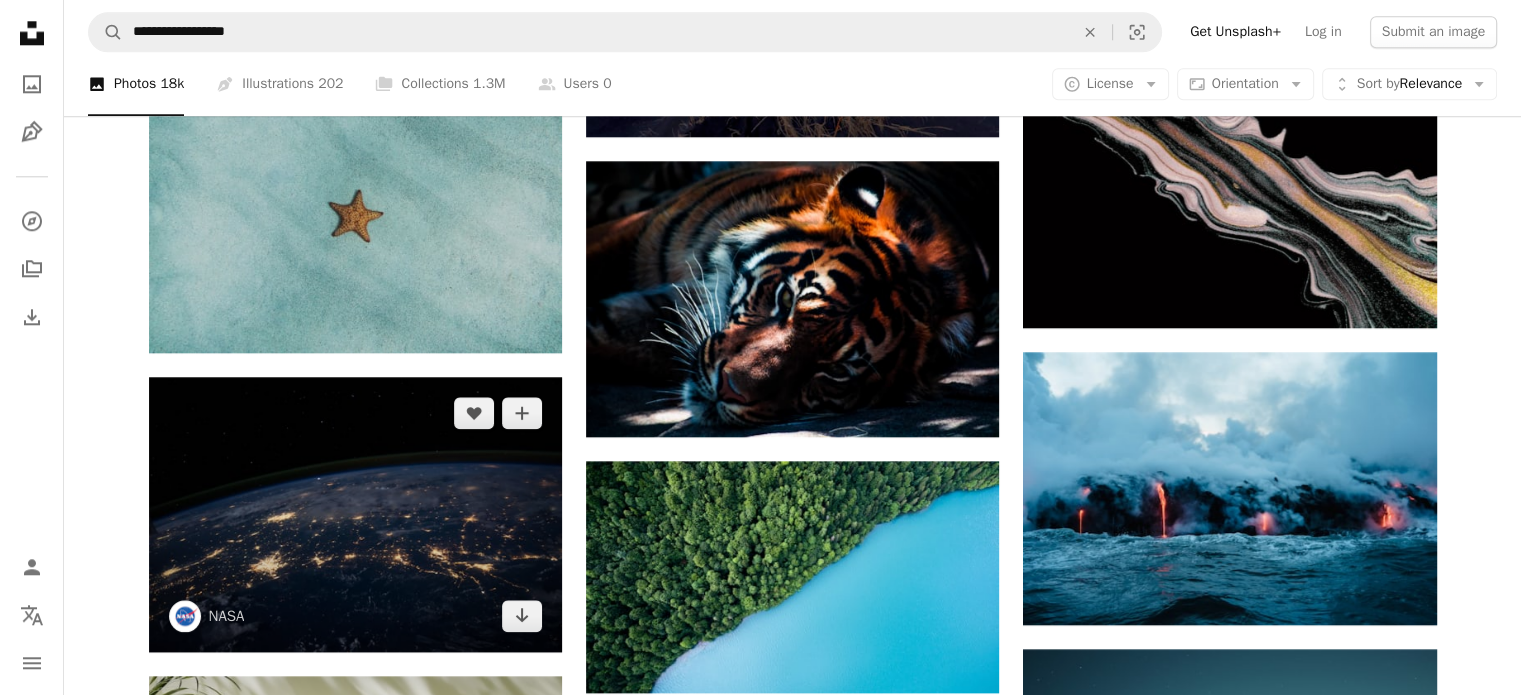 click at bounding box center (355, 514) 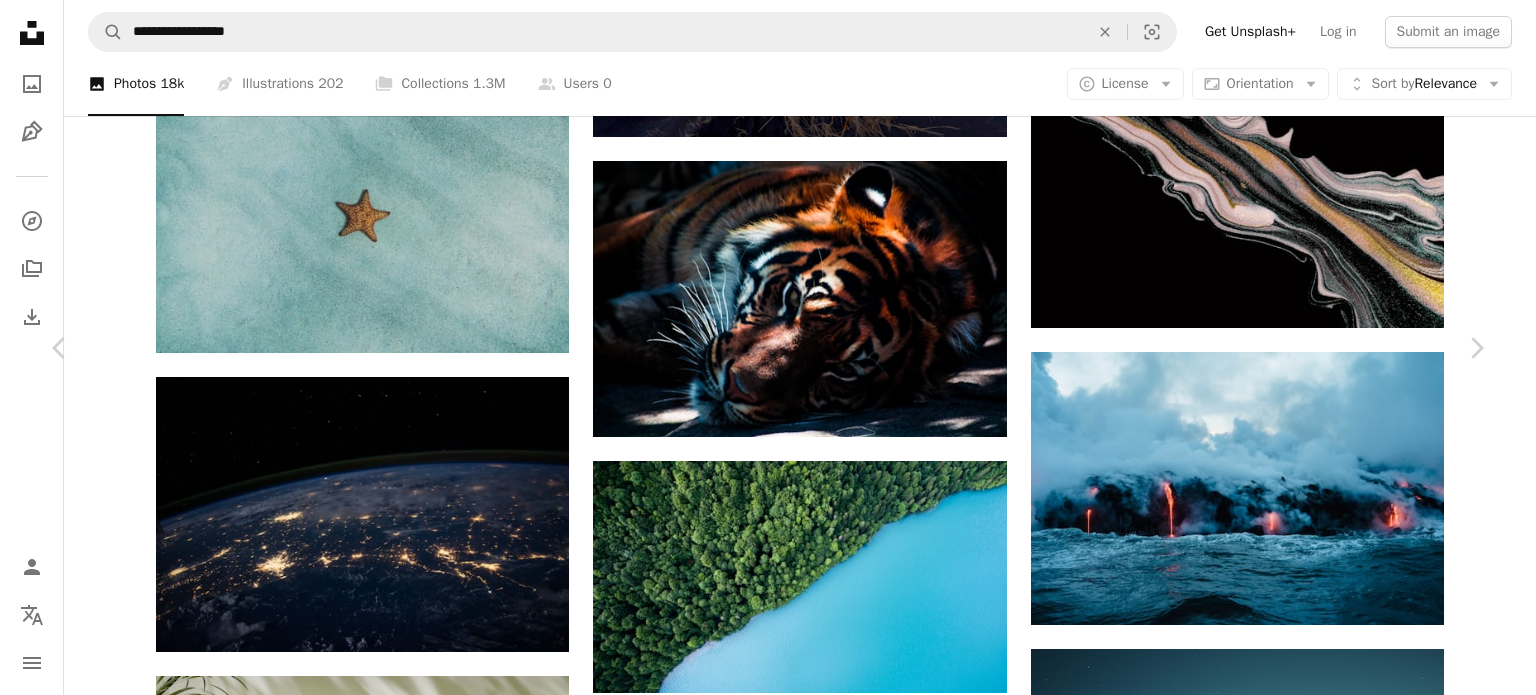 click on "An X shape" at bounding box center [20, 20] 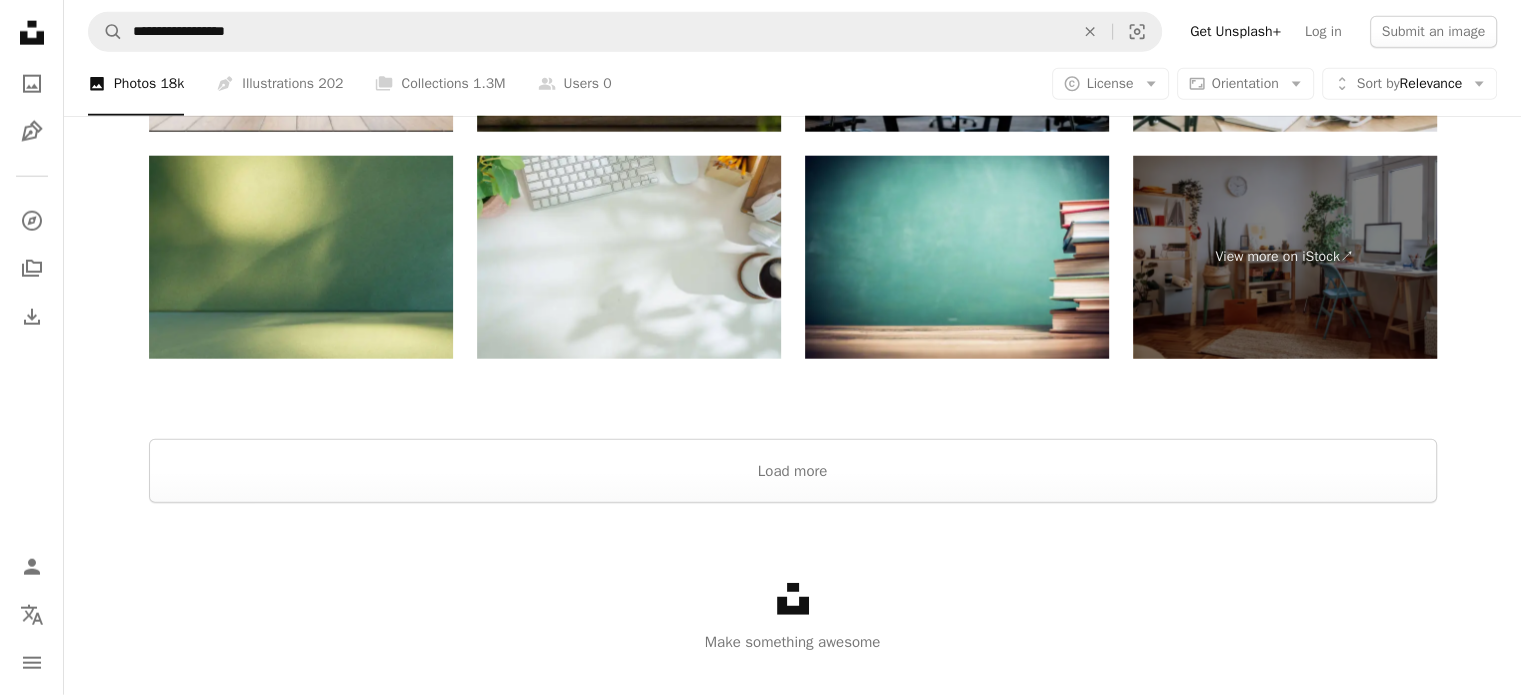 scroll, scrollTop: 5092, scrollLeft: 0, axis: vertical 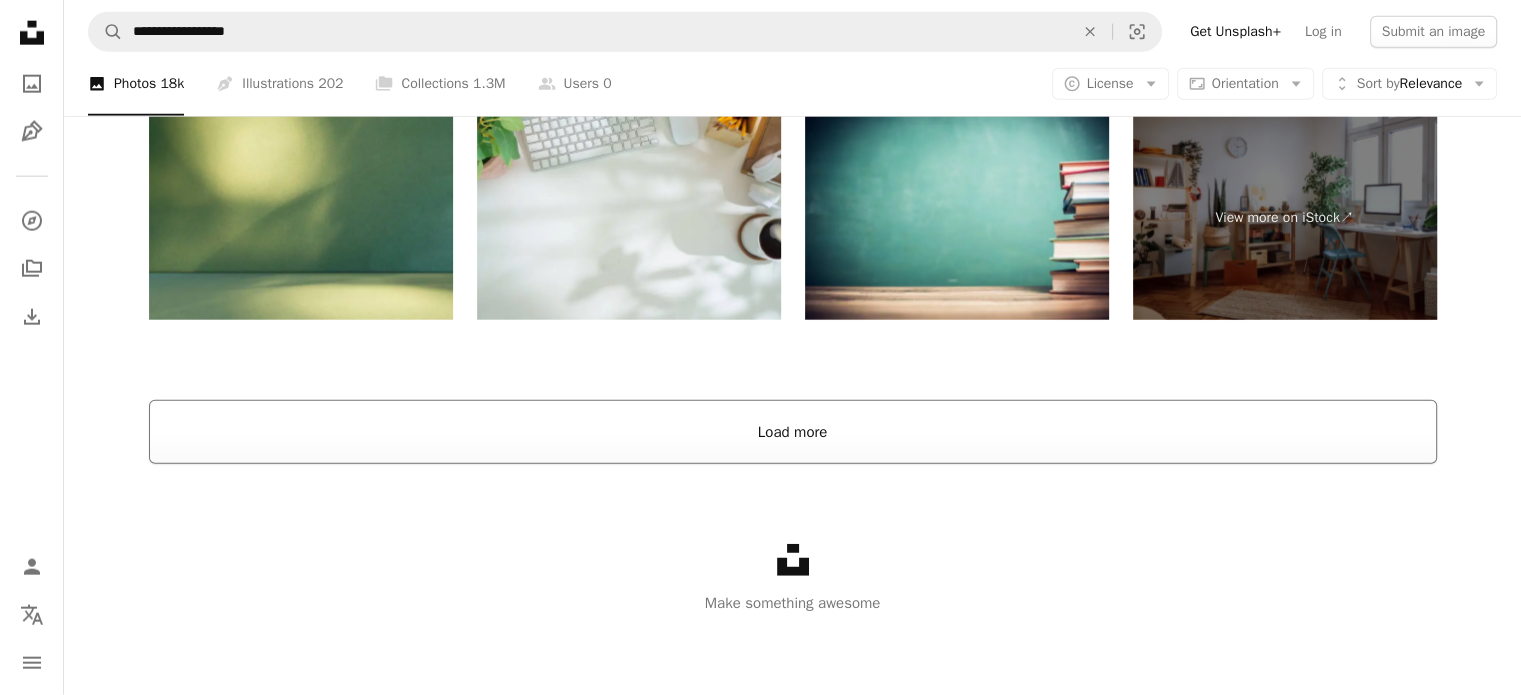 click on "Load more" at bounding box center (793, 432) 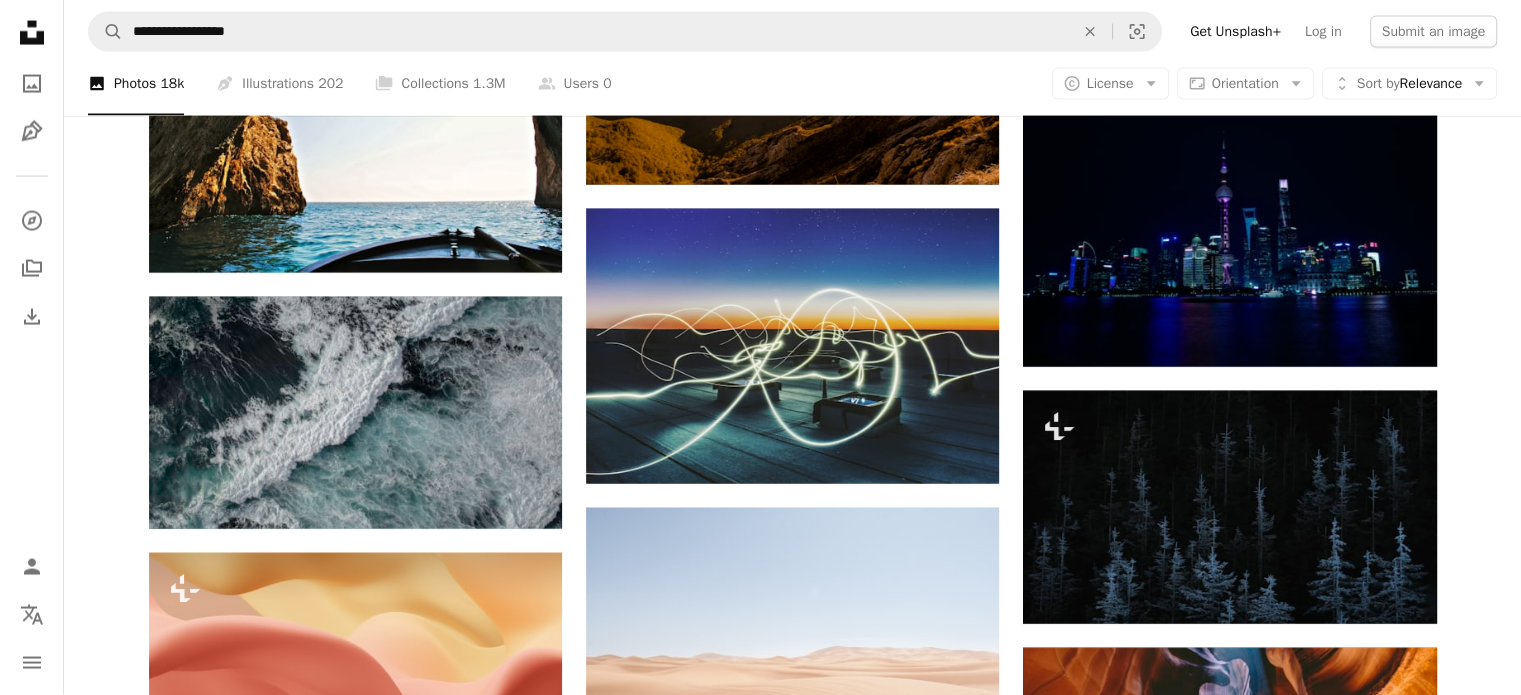 scroll, scrollTop: 11812, scrollLeft: 0, axis: vertical 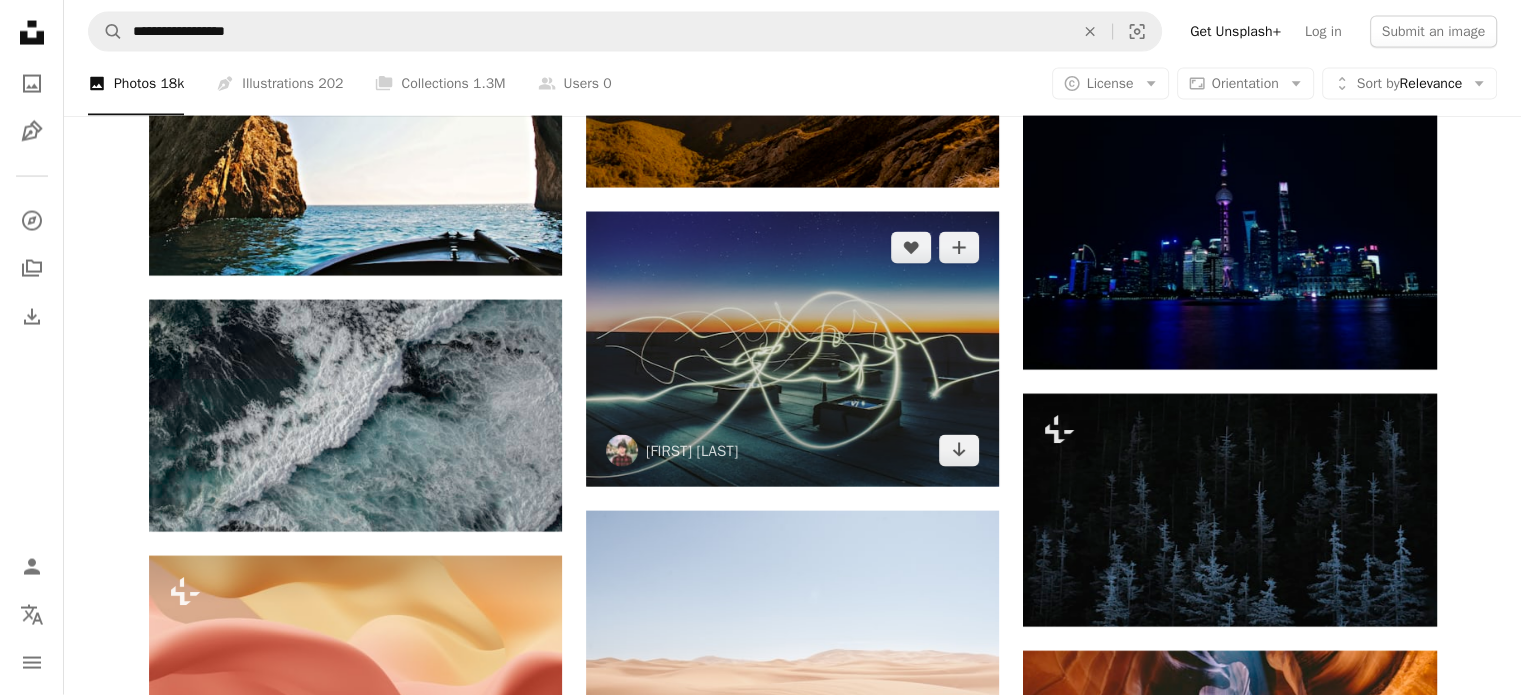 click at bounding box center [792, 349] 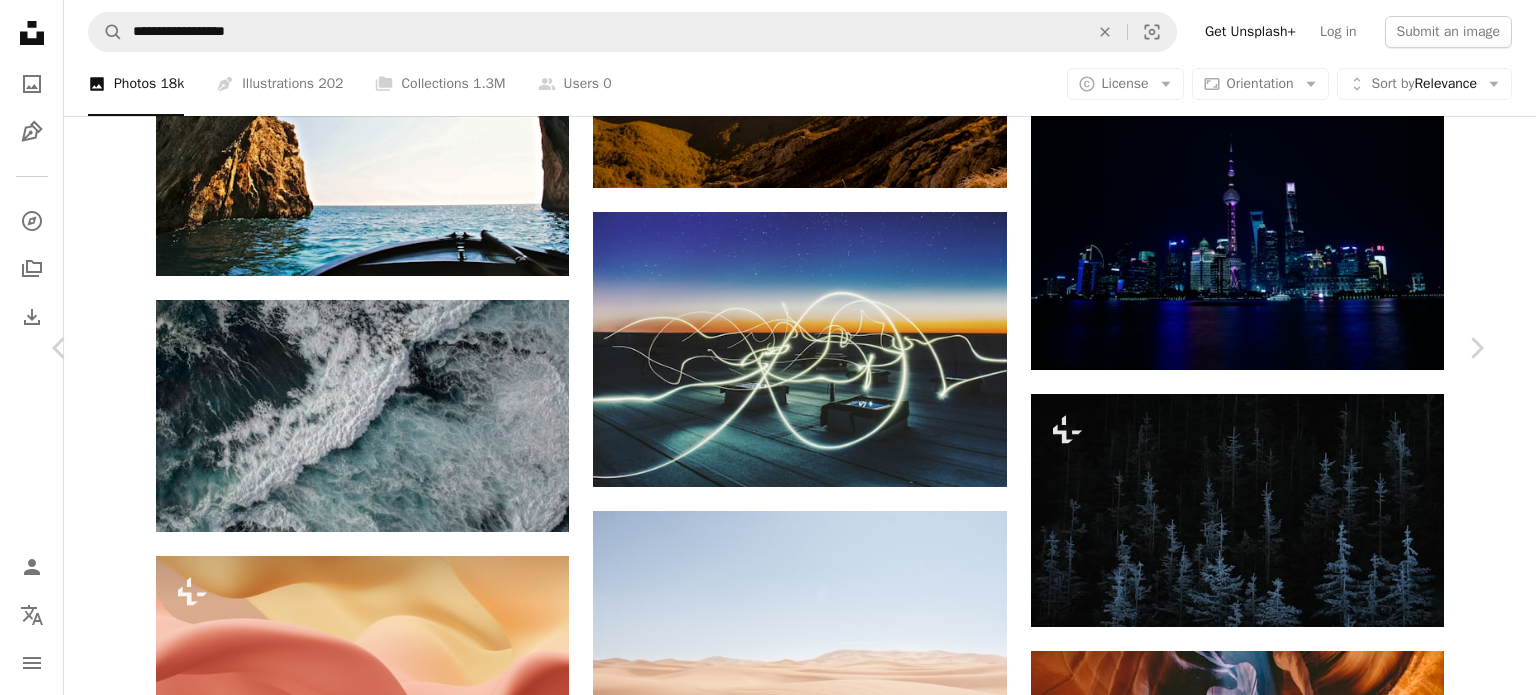 click on "An X shape" at bounding box center [20, 20] 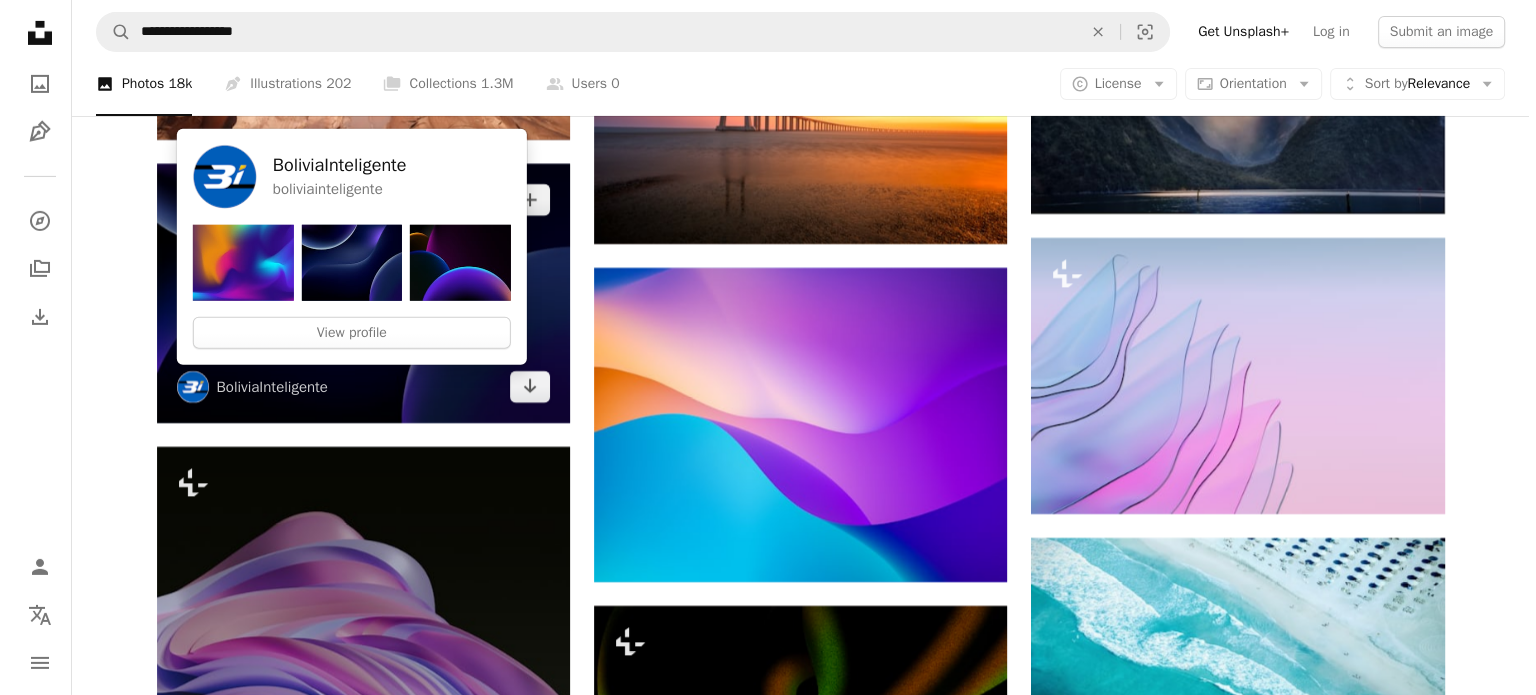 scroll, scrollTop: 21982, scrollLeft: 0, axis: vertical 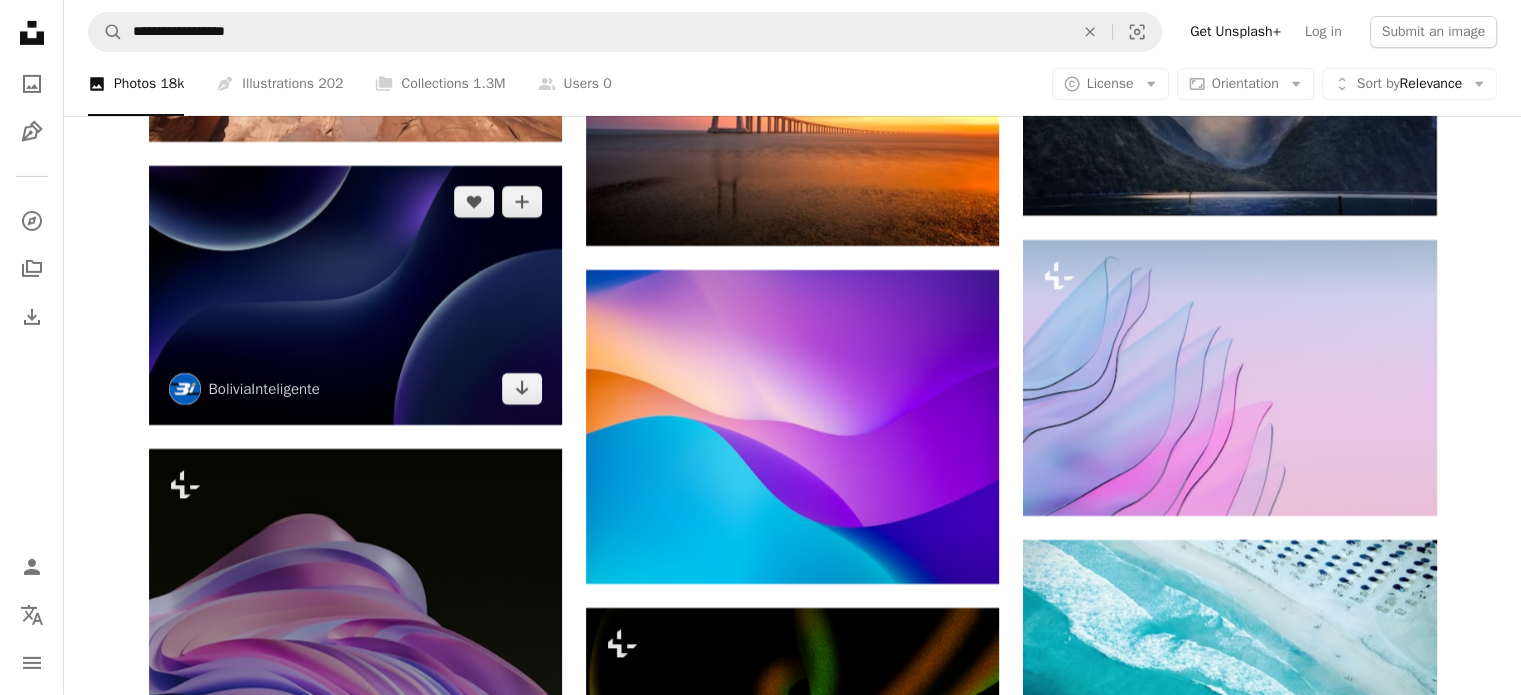 click at bounding box center [355, 295] 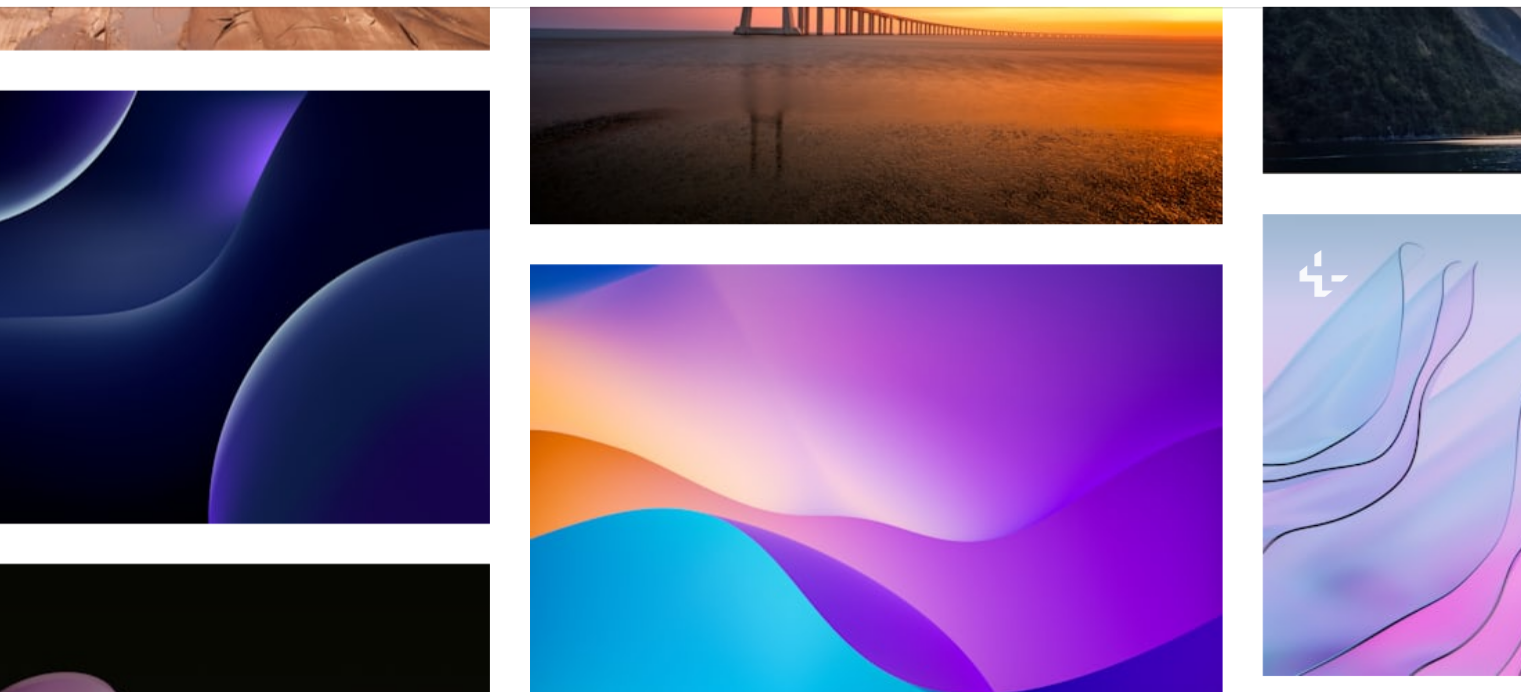 scroll, scrollTop: 21982, scrollLeft: 0, axis: vertical 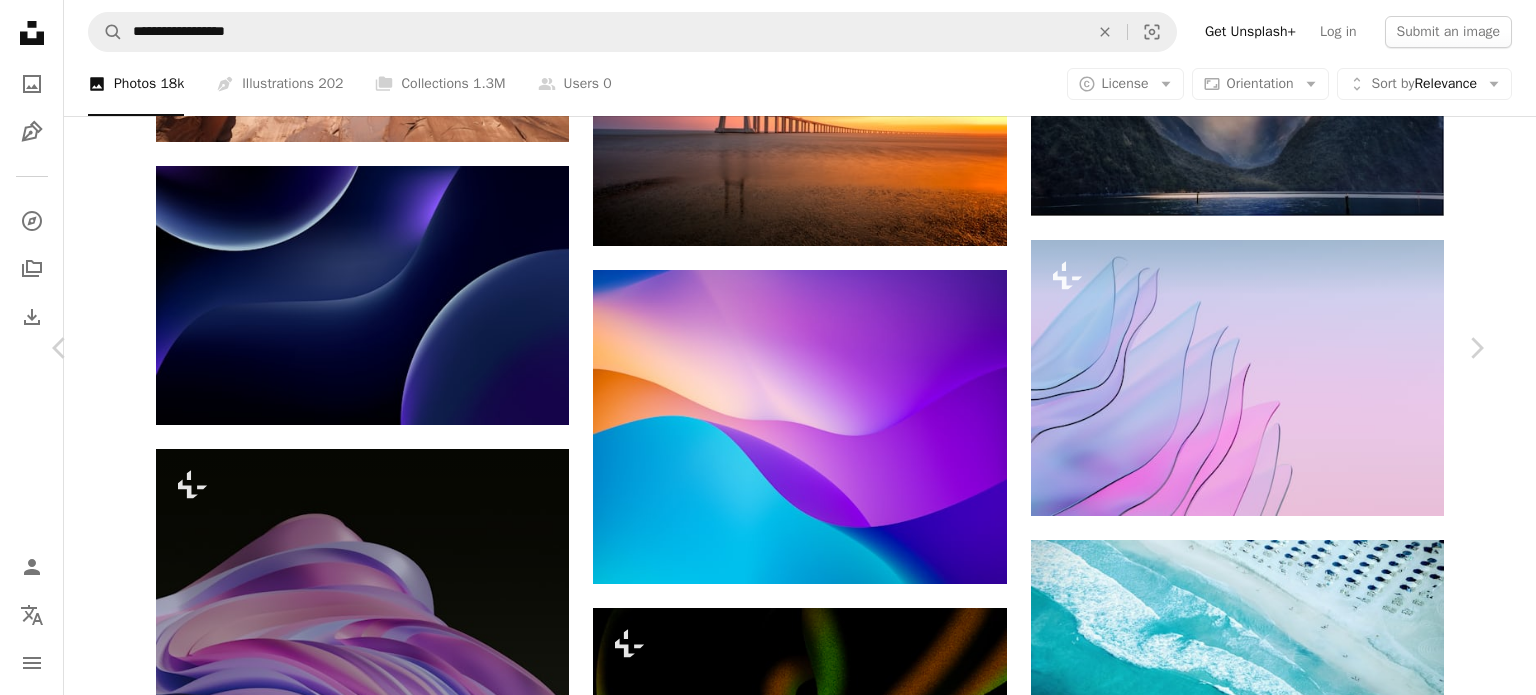click on "Download free" at bounding box center (1287, 3867) 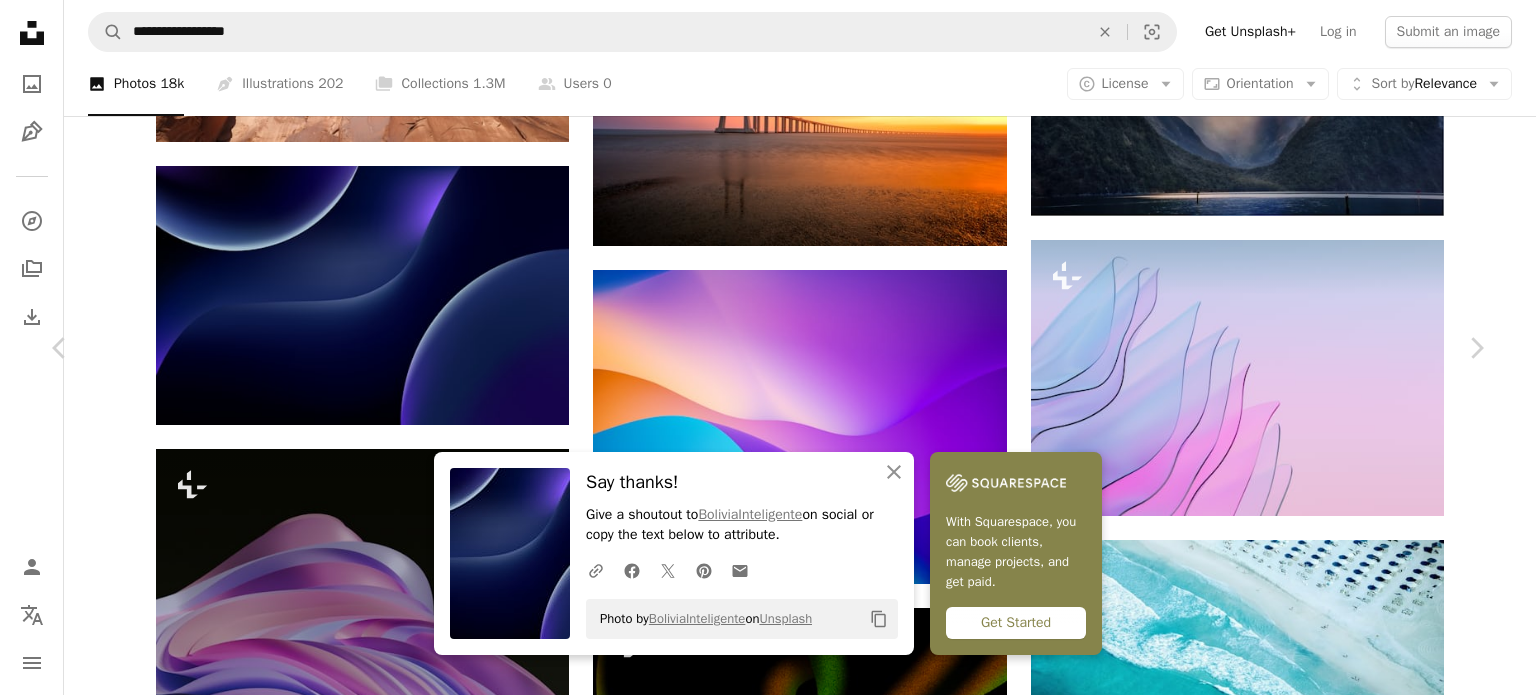 click on "An X shape" at bounding box center [20, 20] 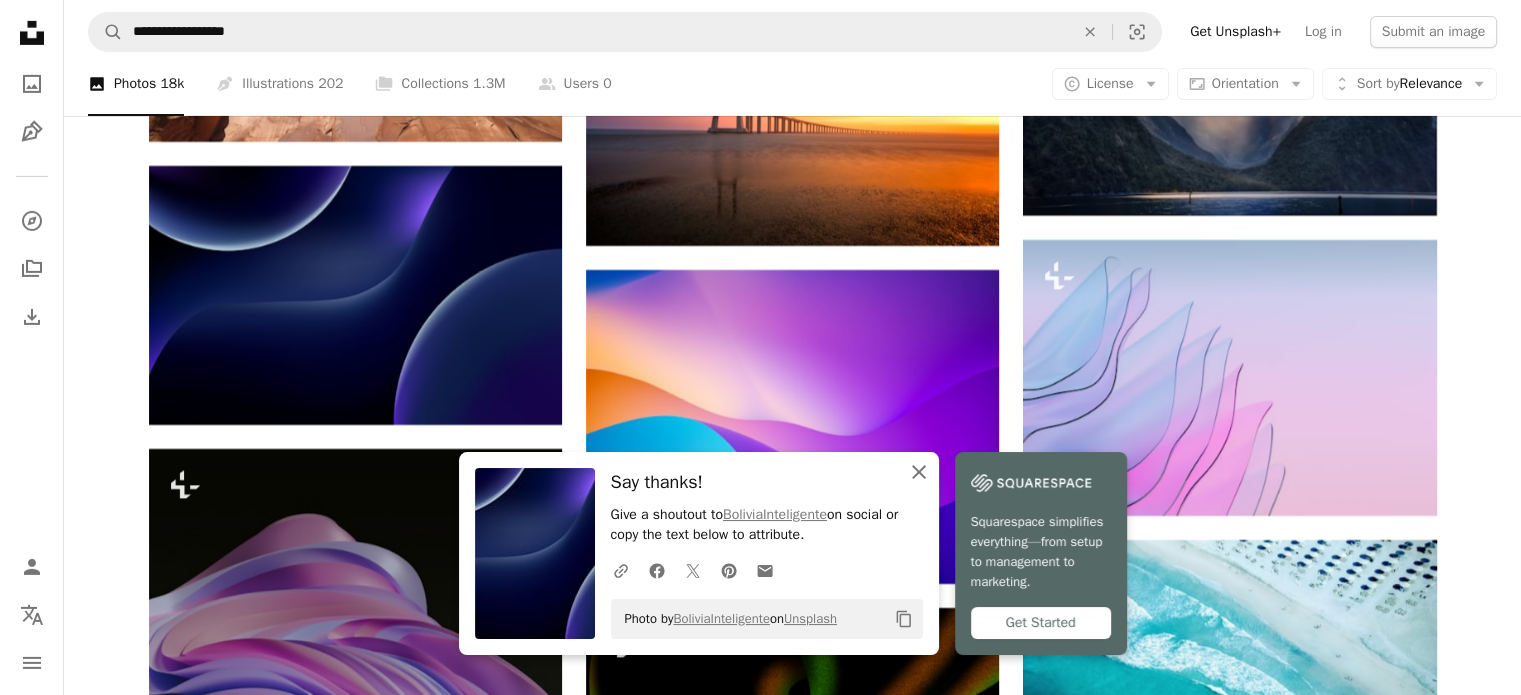 click on "An X shape" 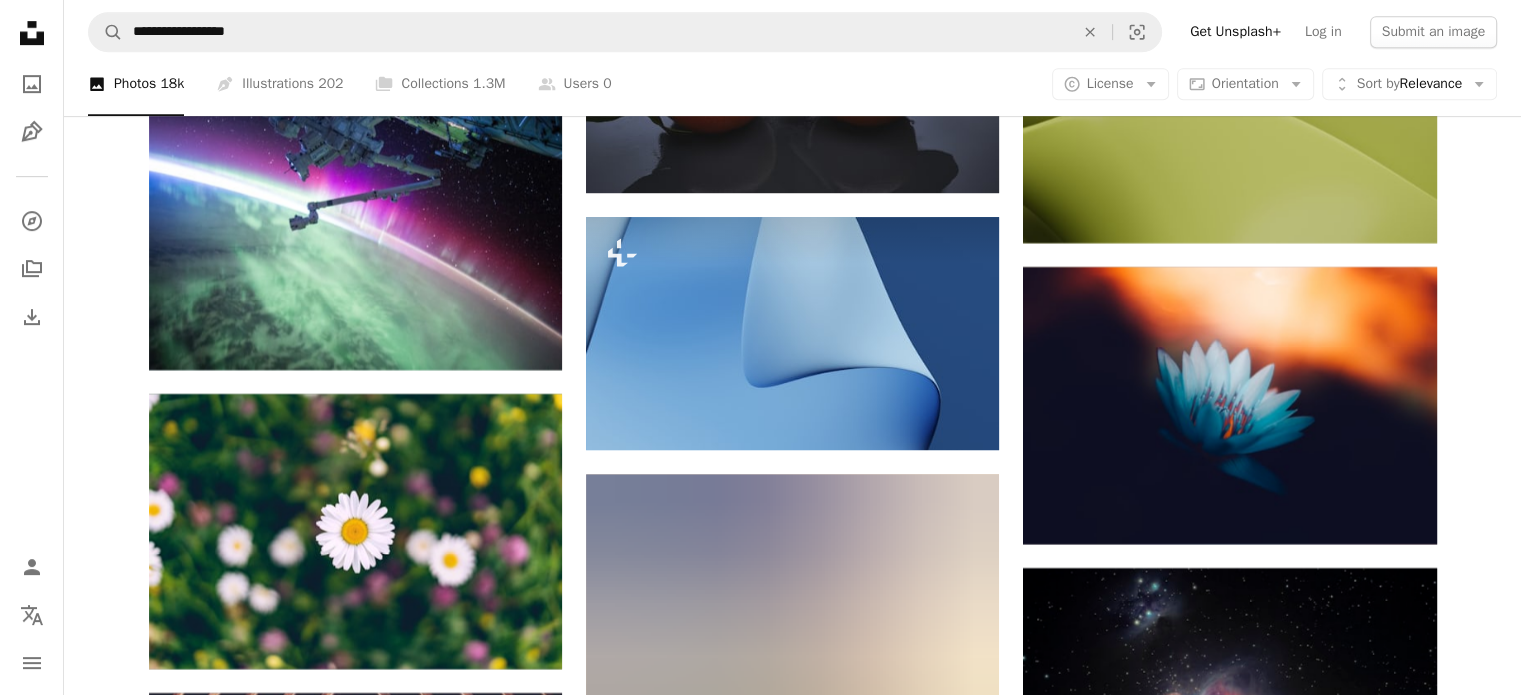 scroll, scrollTop: 39064, scrollLeft: 0, axis: vertical 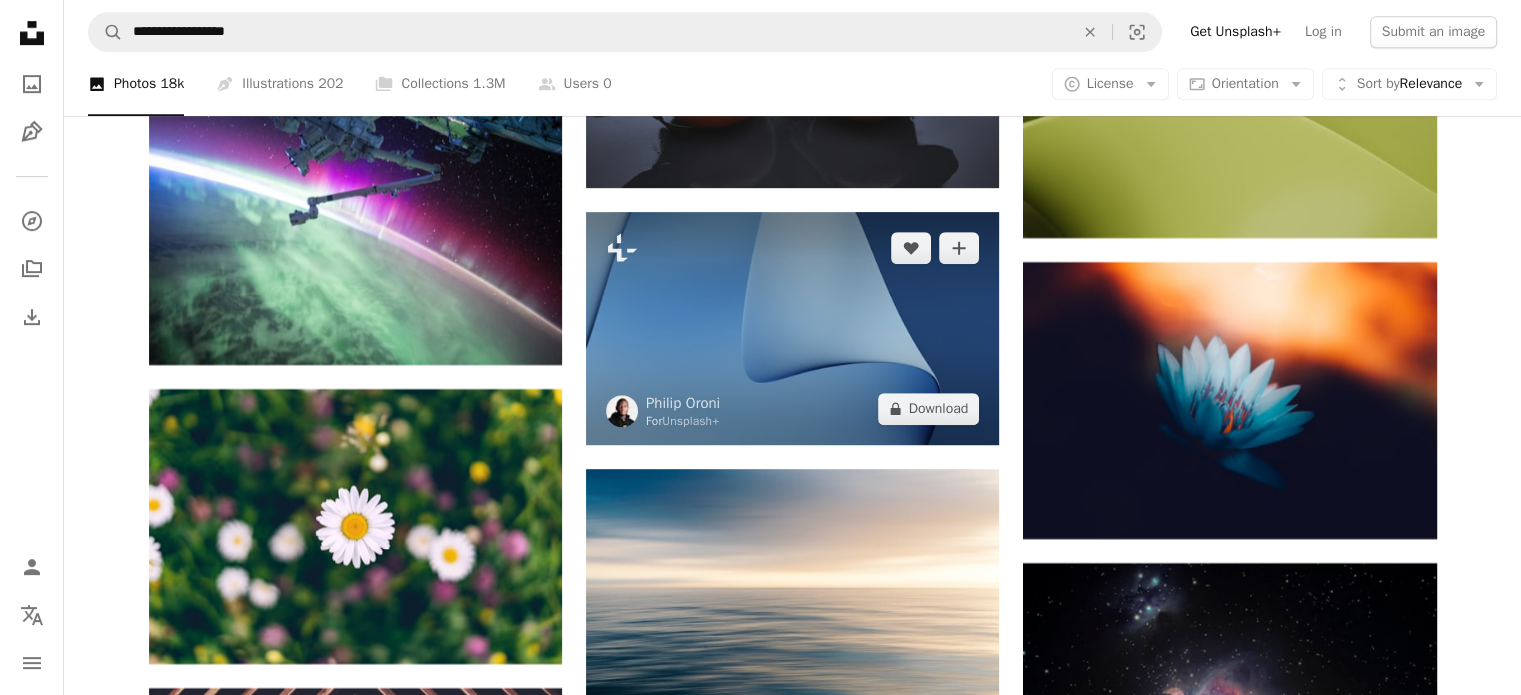 click at bounding box center [792, 328] 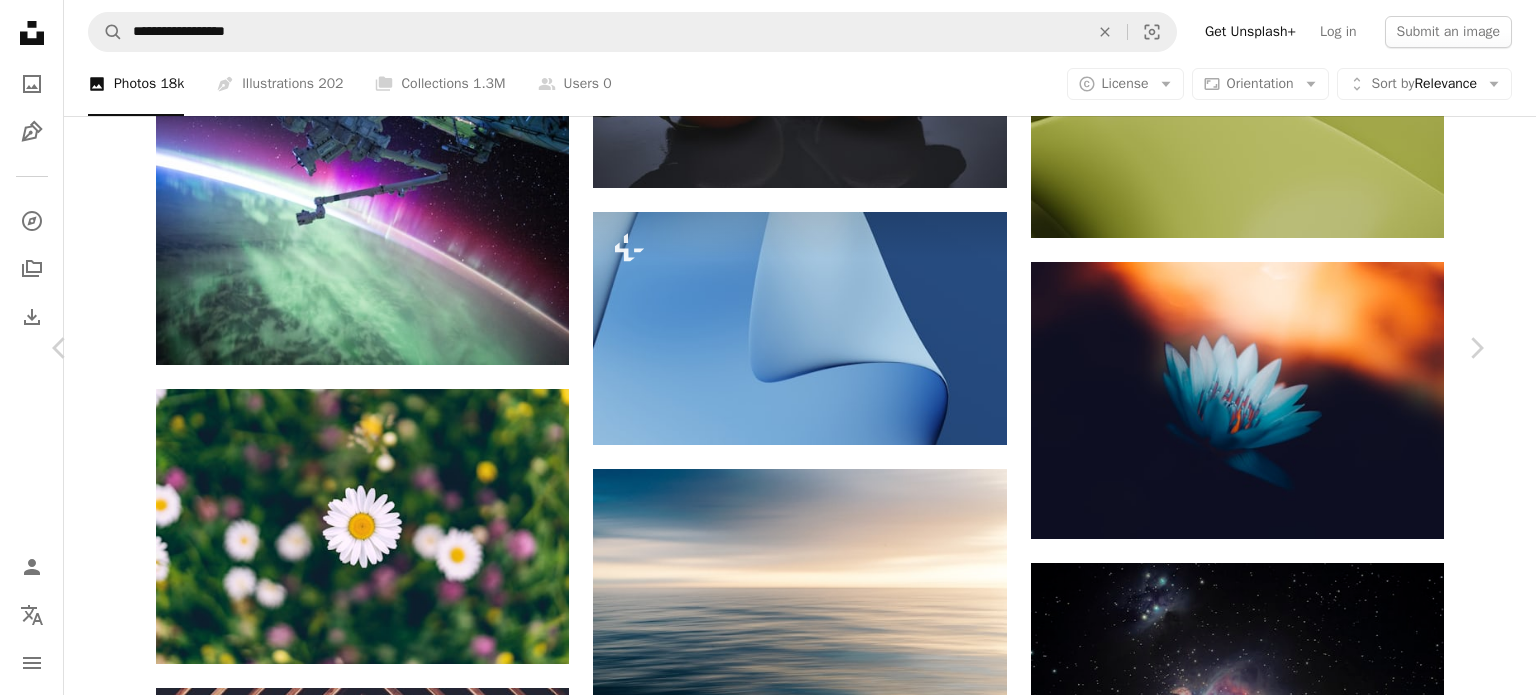 click on "An X shape" at bounding box center (20, 20) 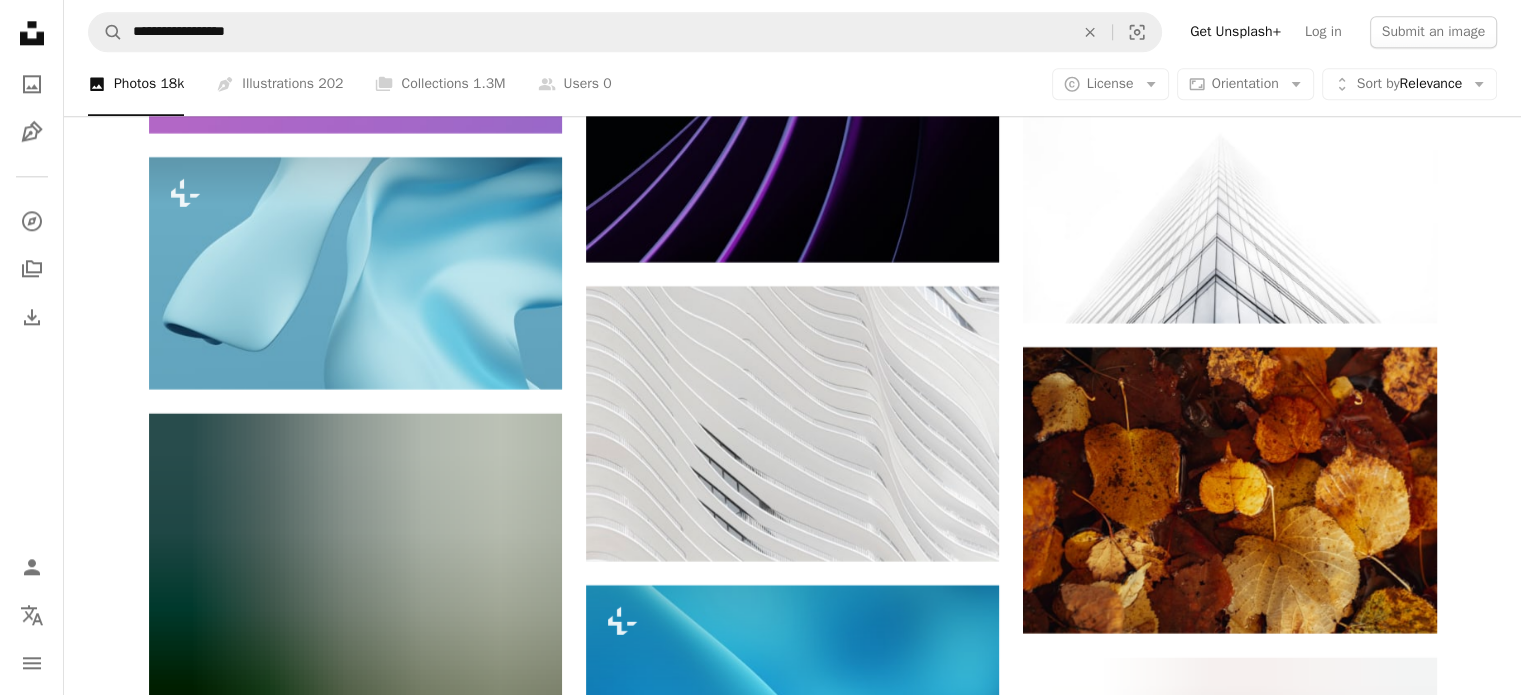 scroll, scrollTop: 40440, scrollLeft: 0, axis: vertical 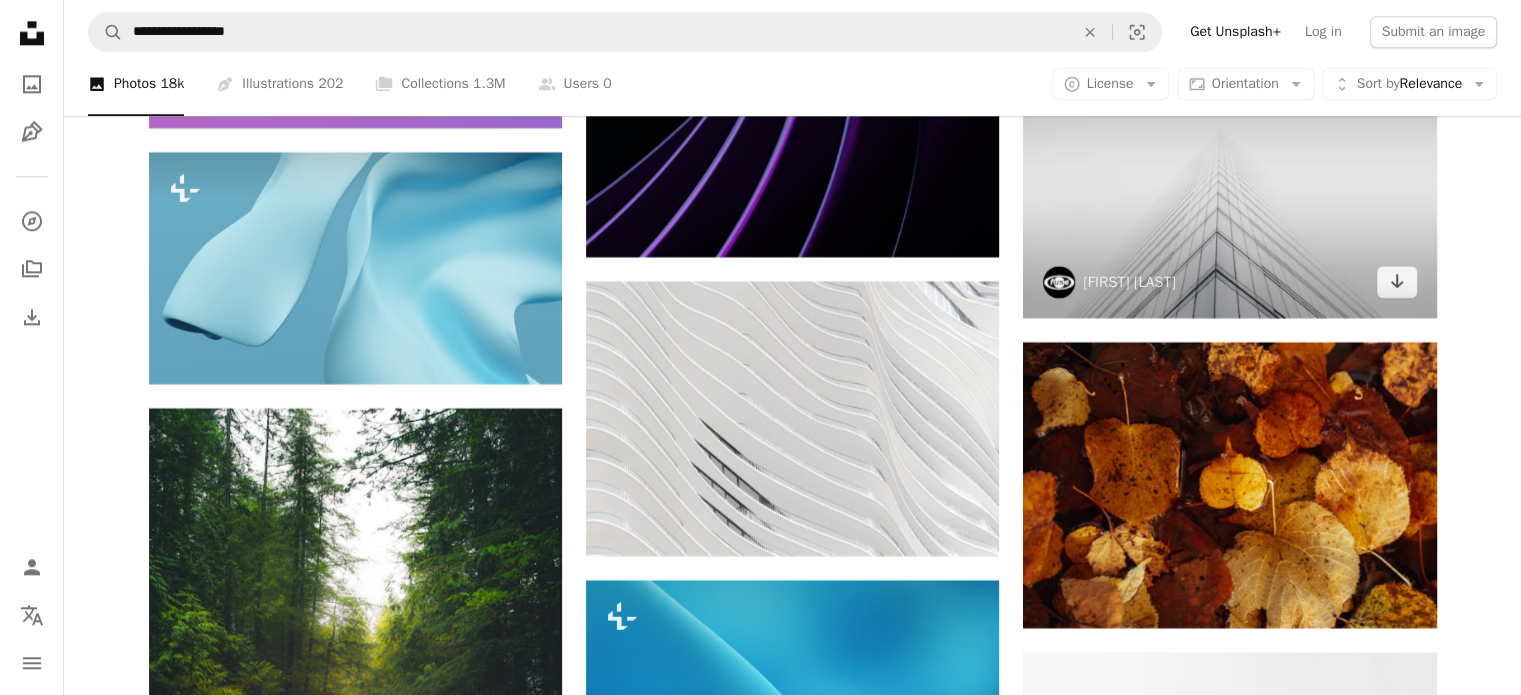 click at bounding box center [1229, 179] 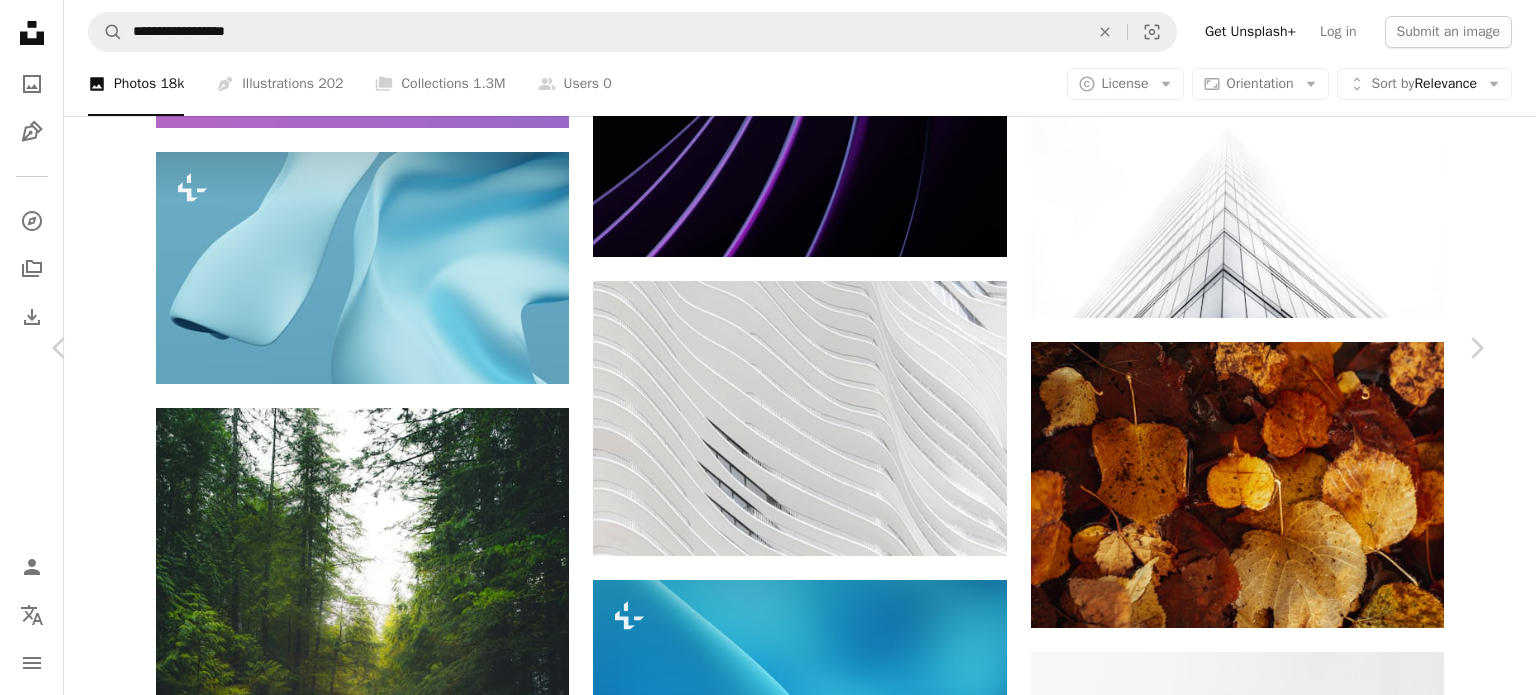 click on "Download free" at bounding box center (1287, 4455) 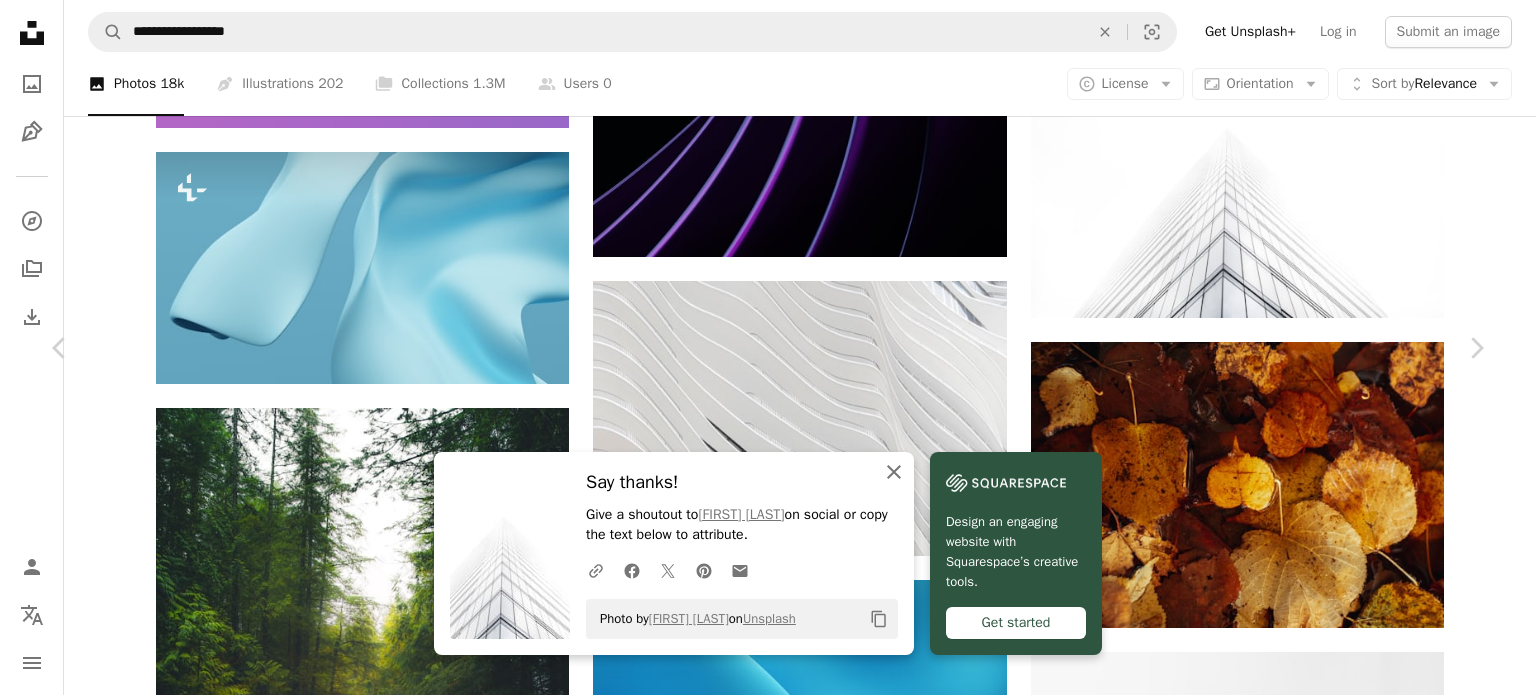 click on "An X shape" 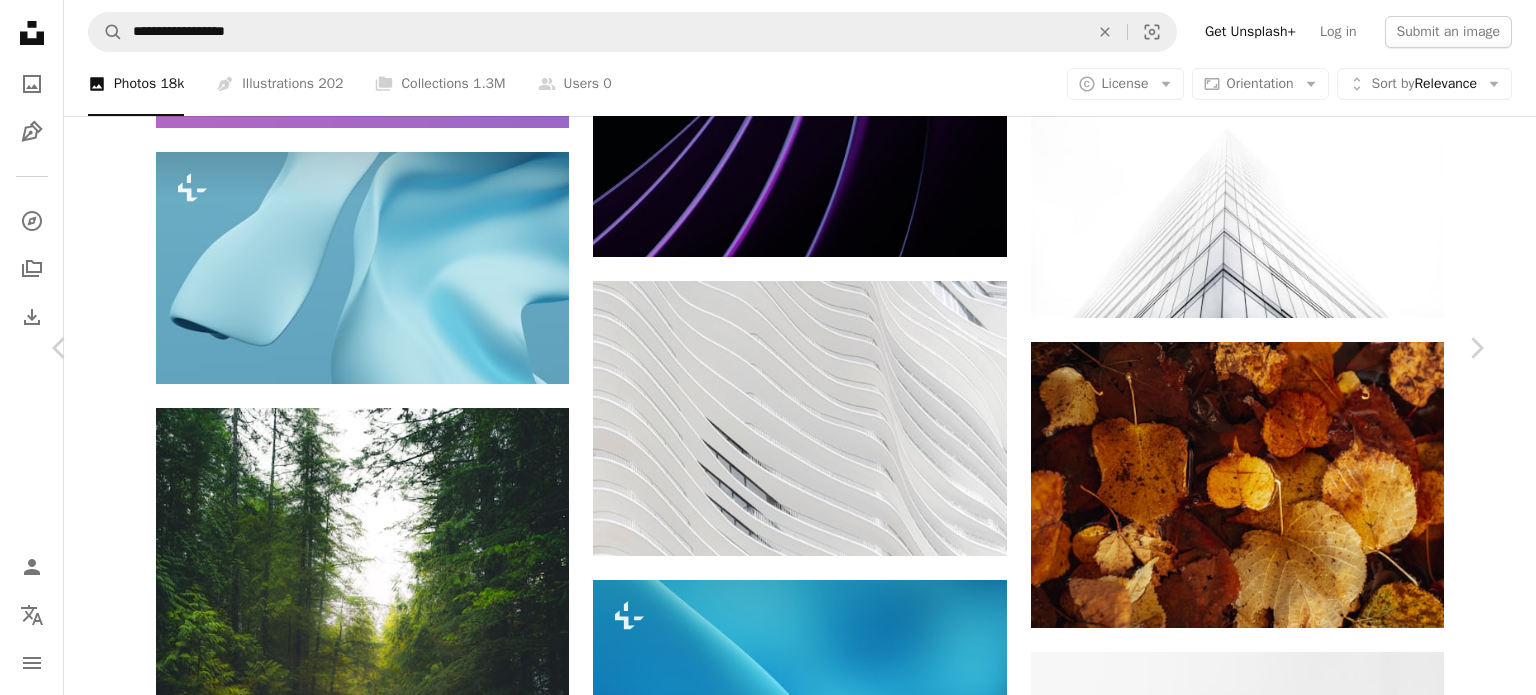 click on "An X shape" at bounding box center [20, 20] 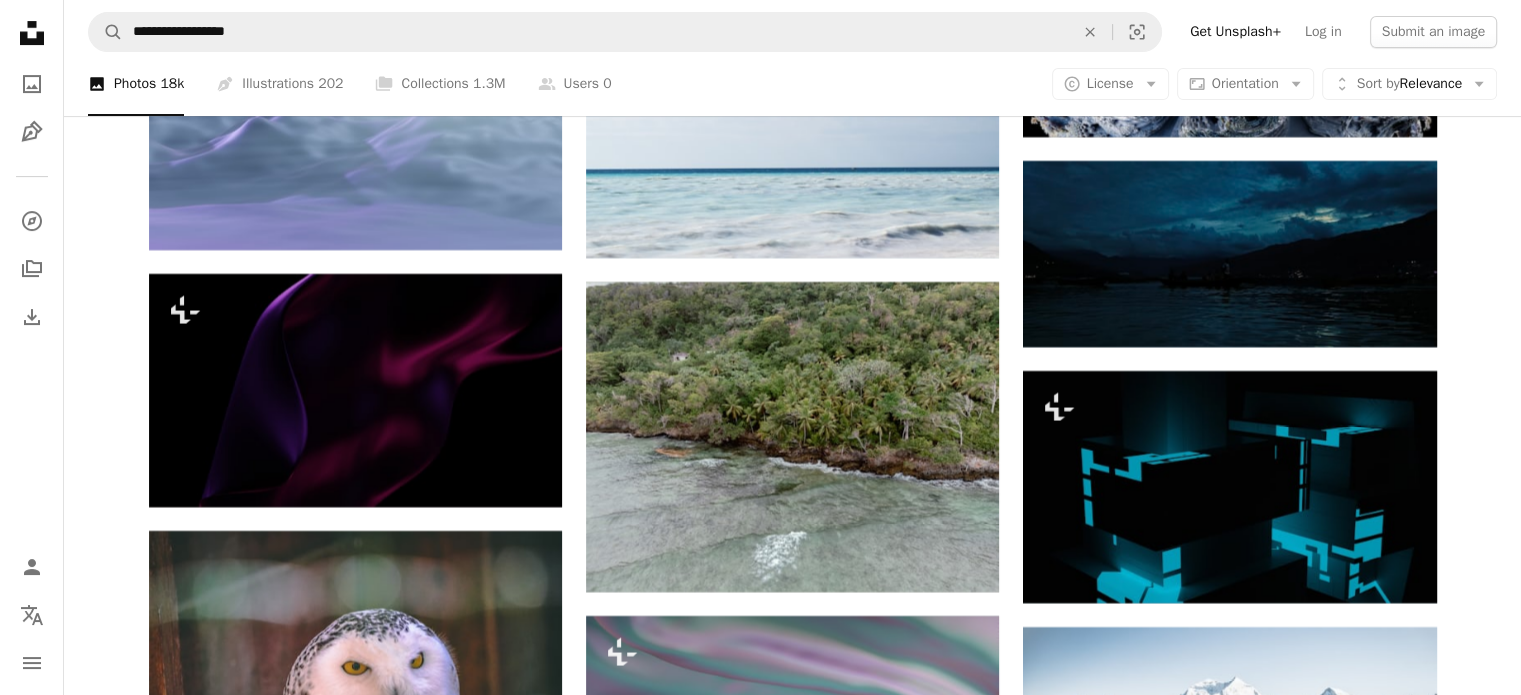 scroll, scrollTop: 53874, scrollLeft: 0, axis: vertical 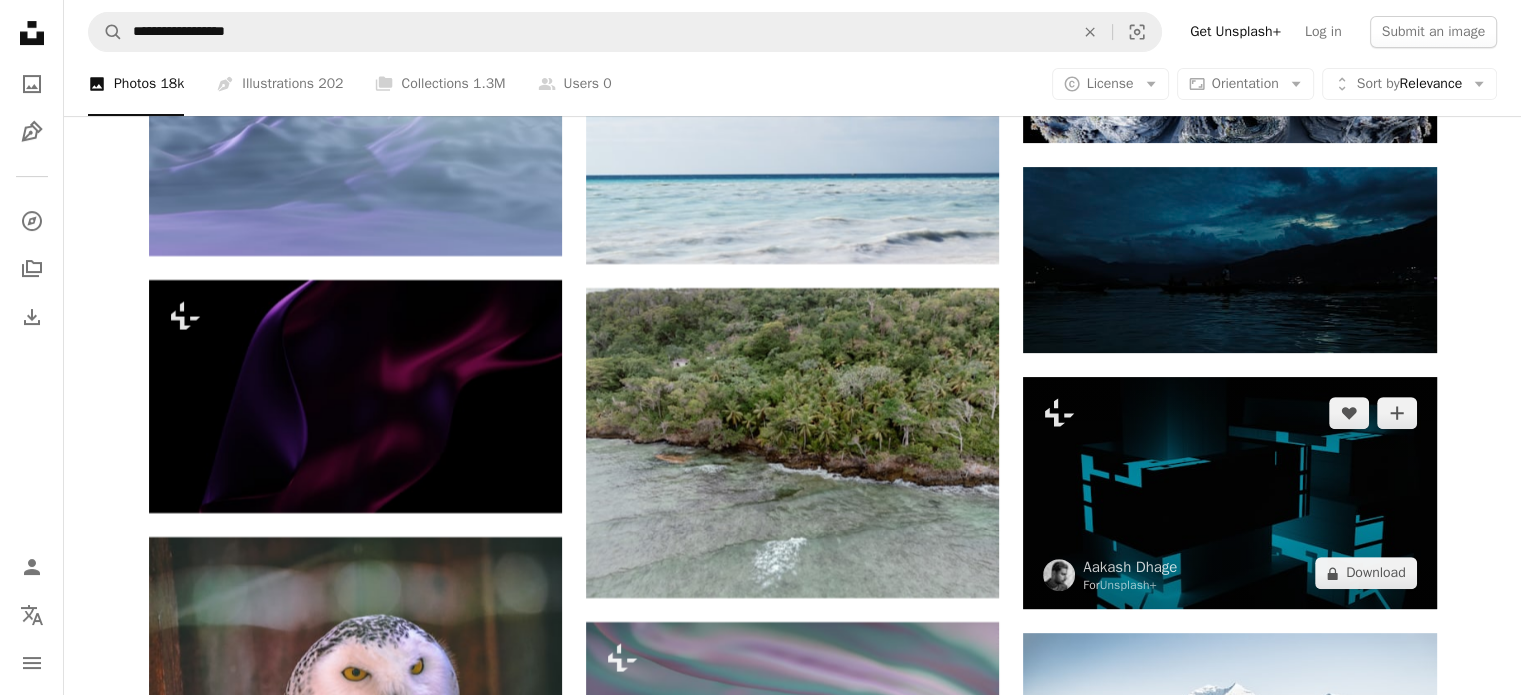 click at bounding box center [1229, 493] 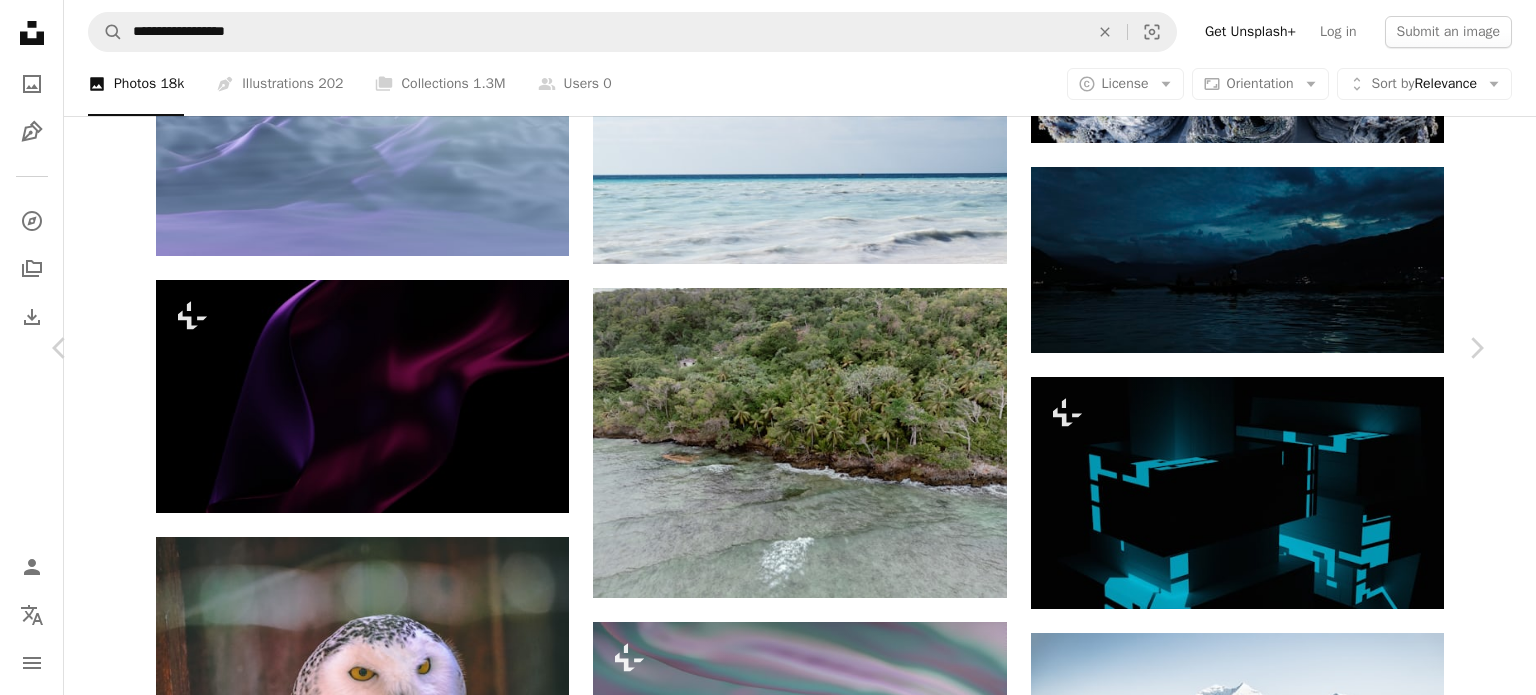 click on "An X shape" at bounding box center (20, 20) 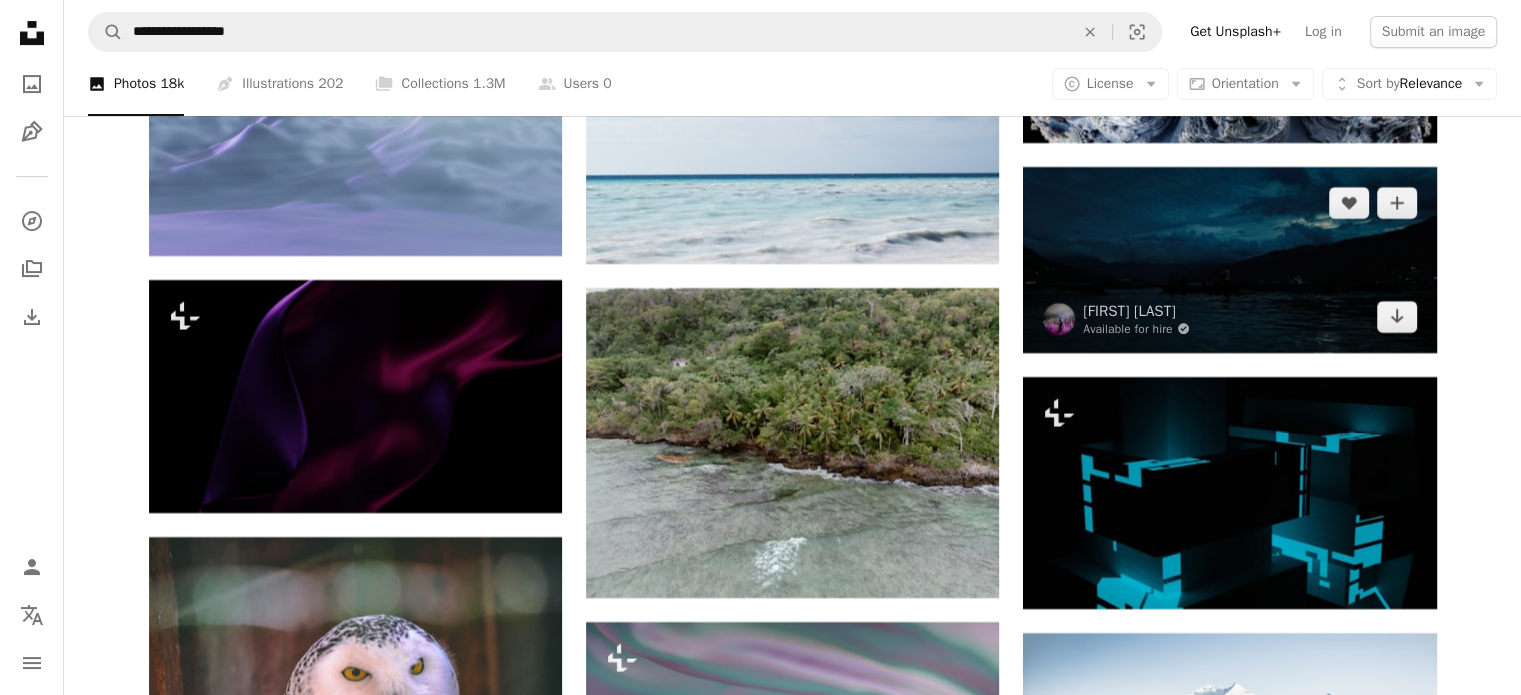 click at bounding box center (1229, 260) 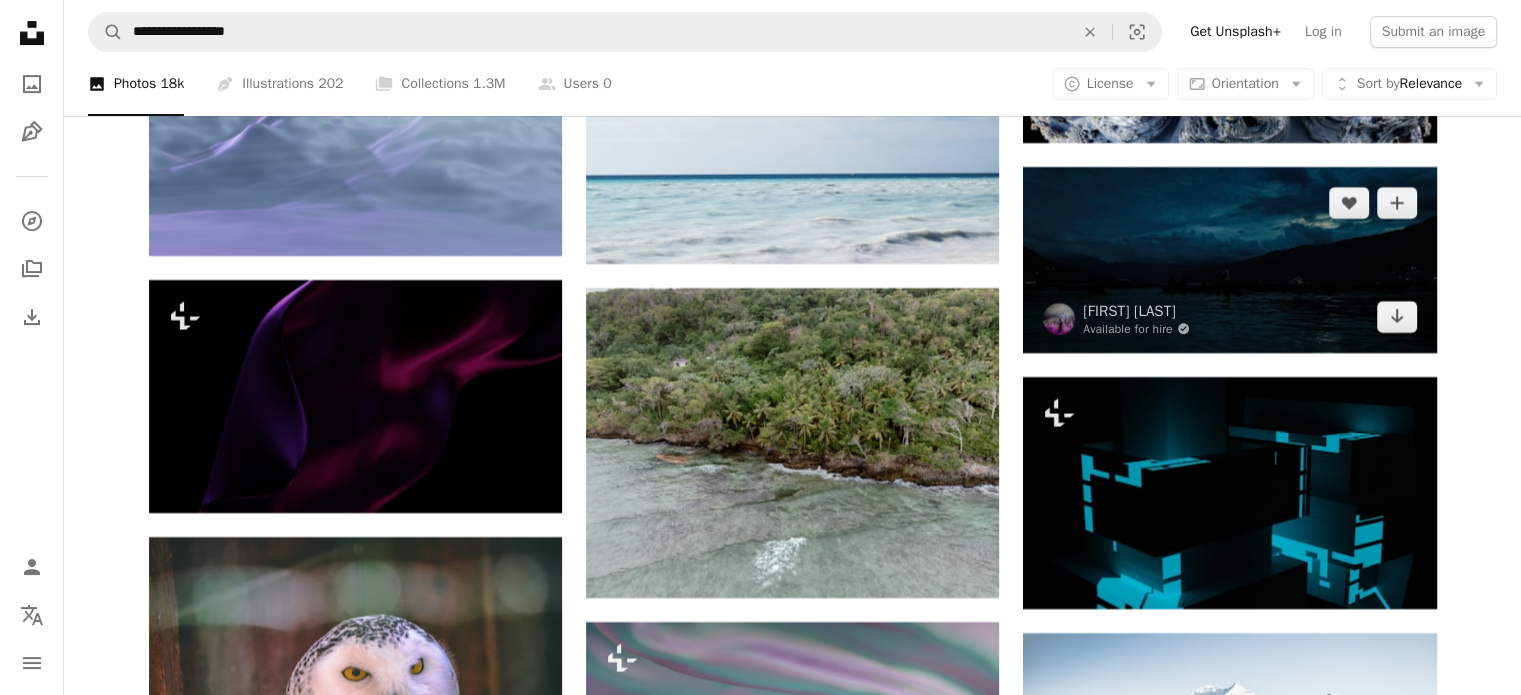 click at bounding box center [1229, 260] 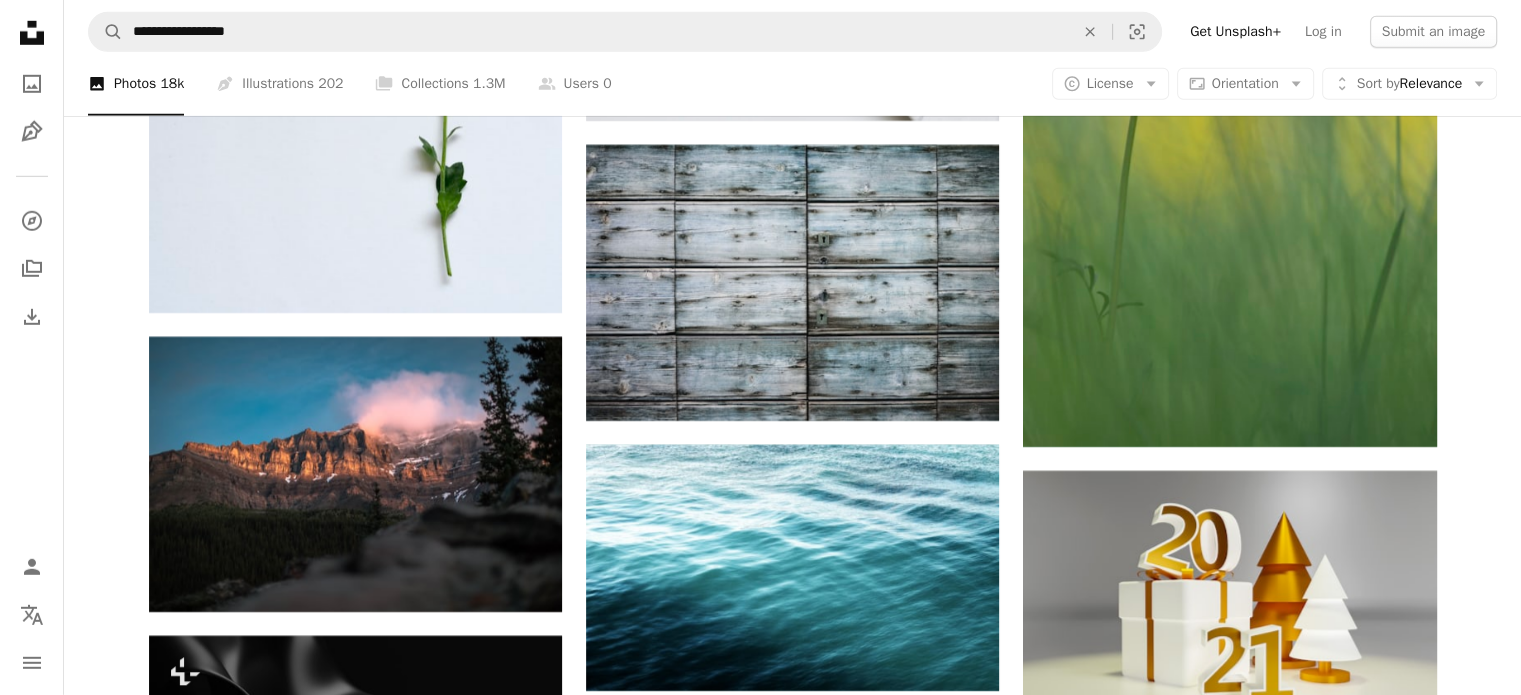 scroll, scrollTop: 59292, scrollLeft: 0, axis: vertical 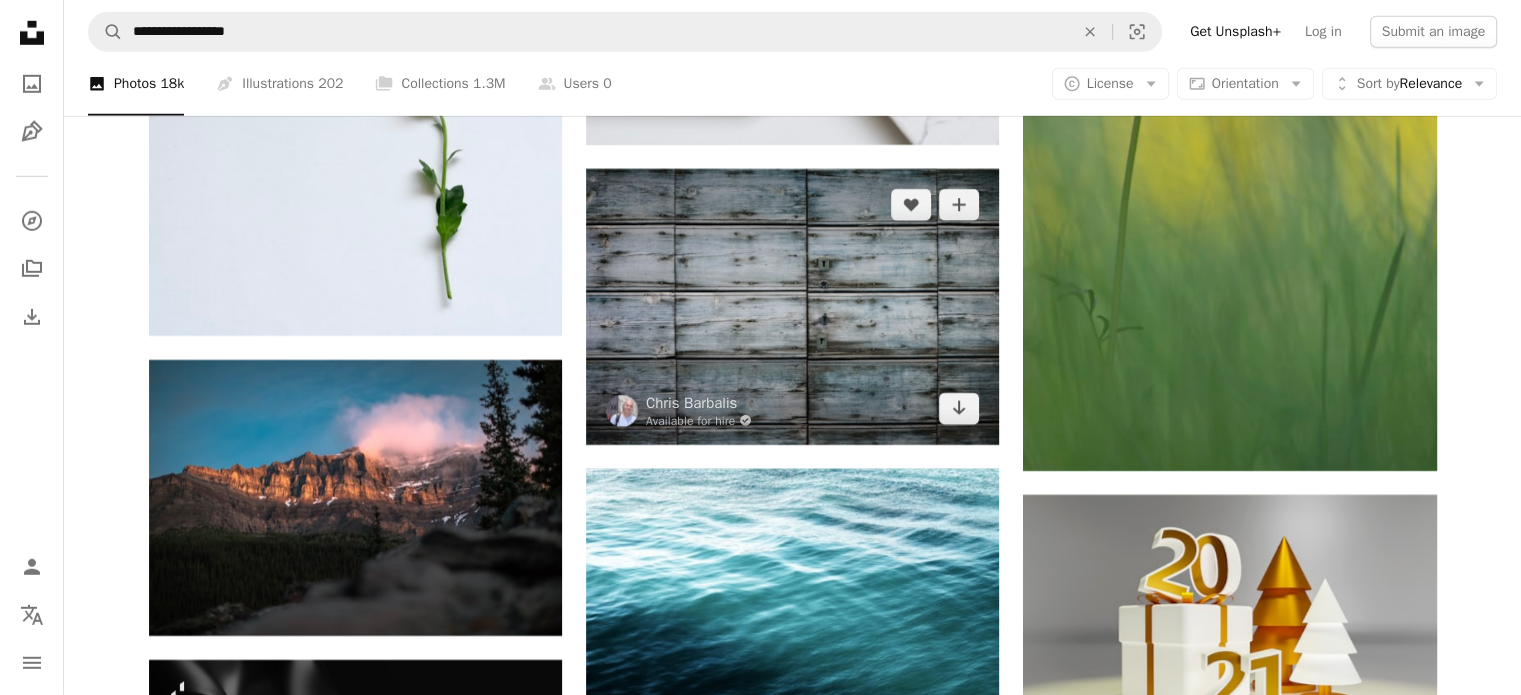click at bounding box center (792, 306) 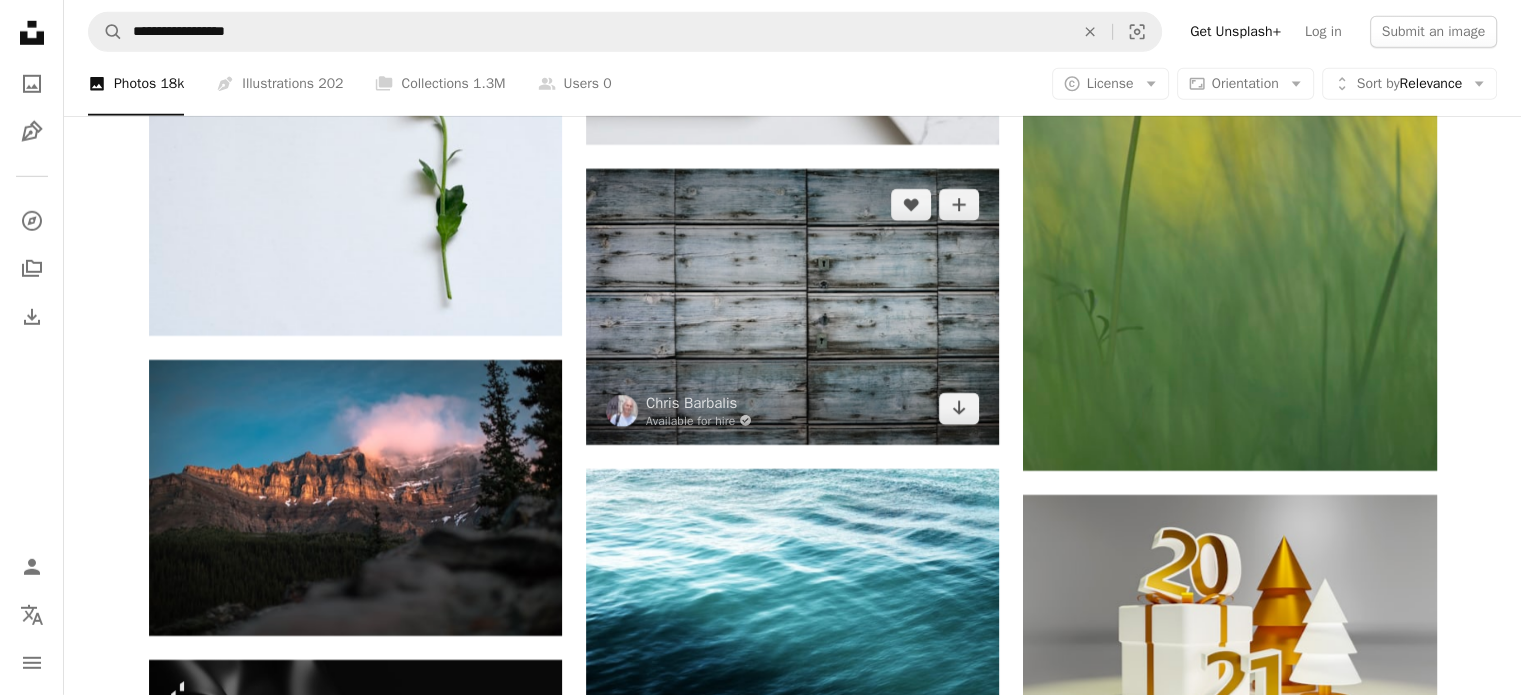 click at bounding box center (792, 306) 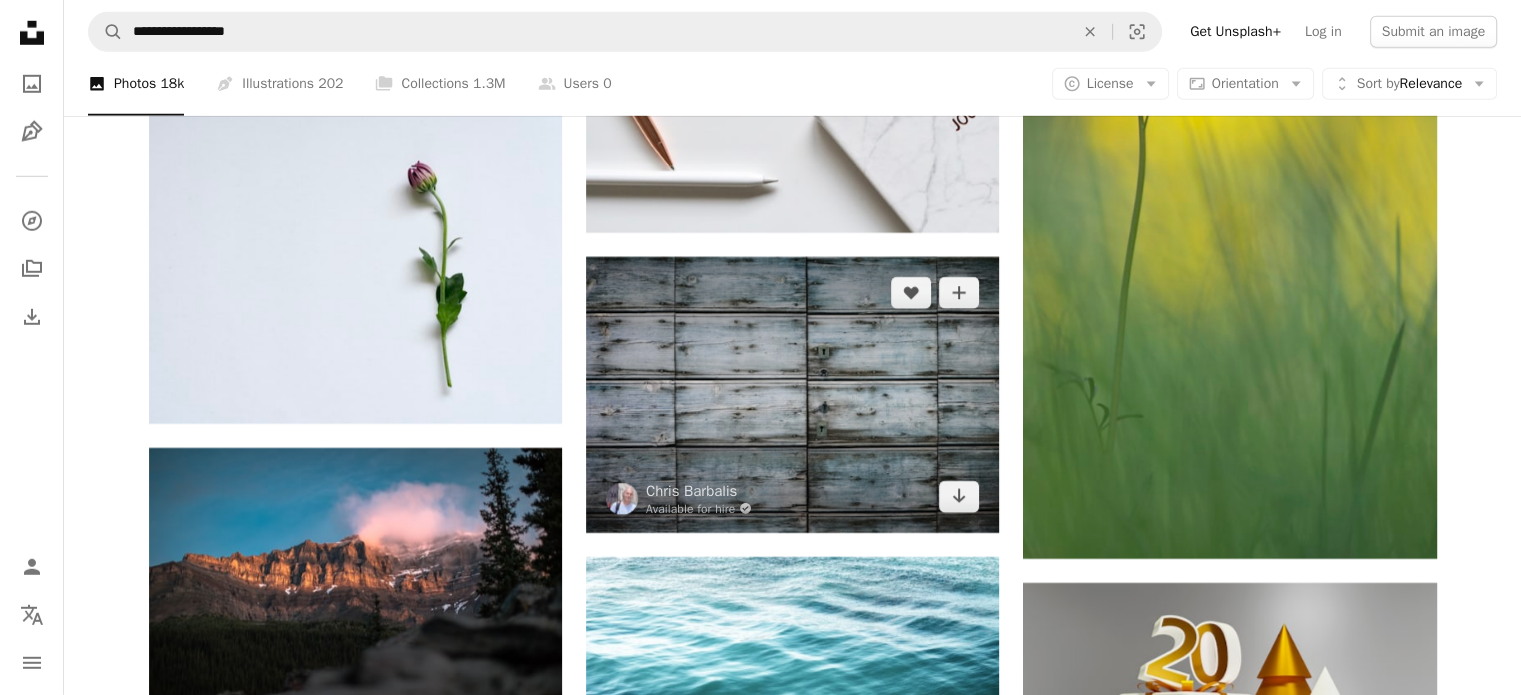 scroll, scrollTop: 59196, scrollLeft: 0, axis: vertical 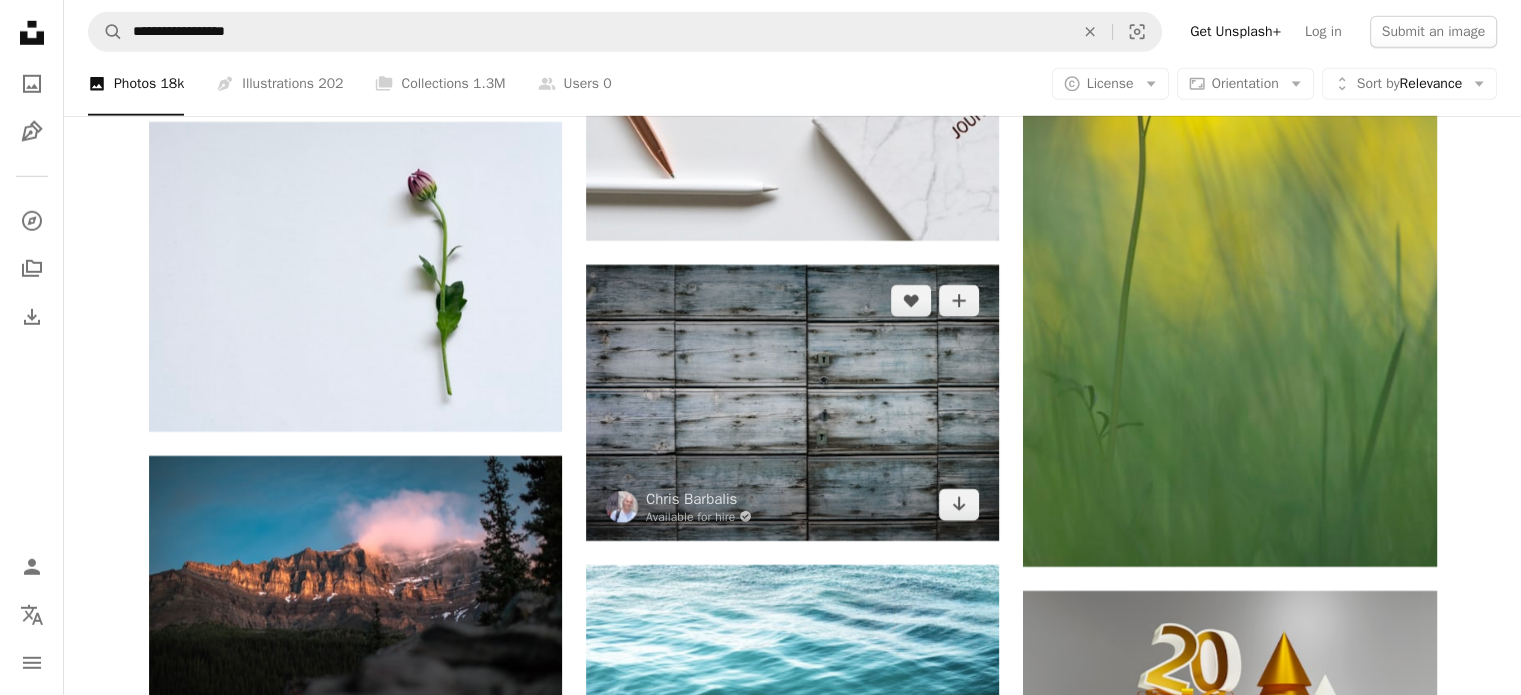 click at bounding box center (792, 402) 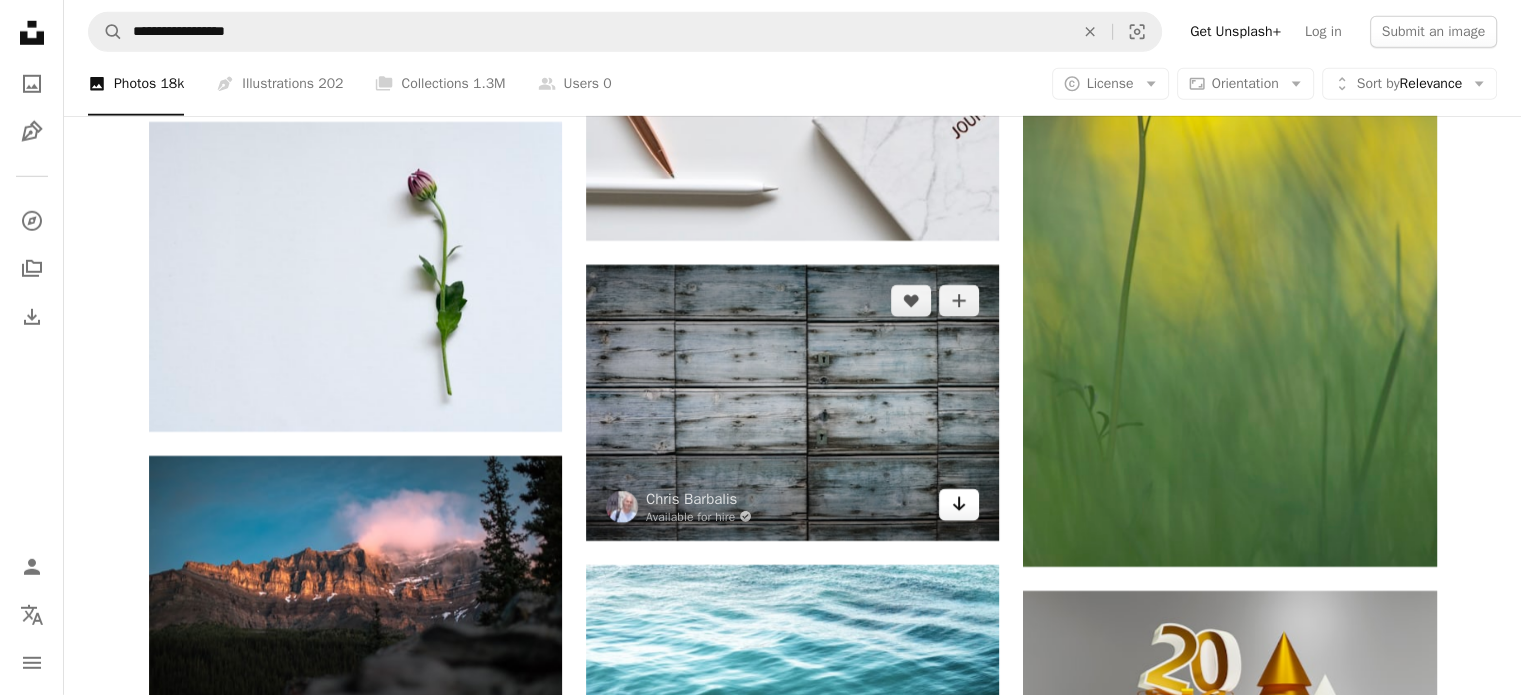 click 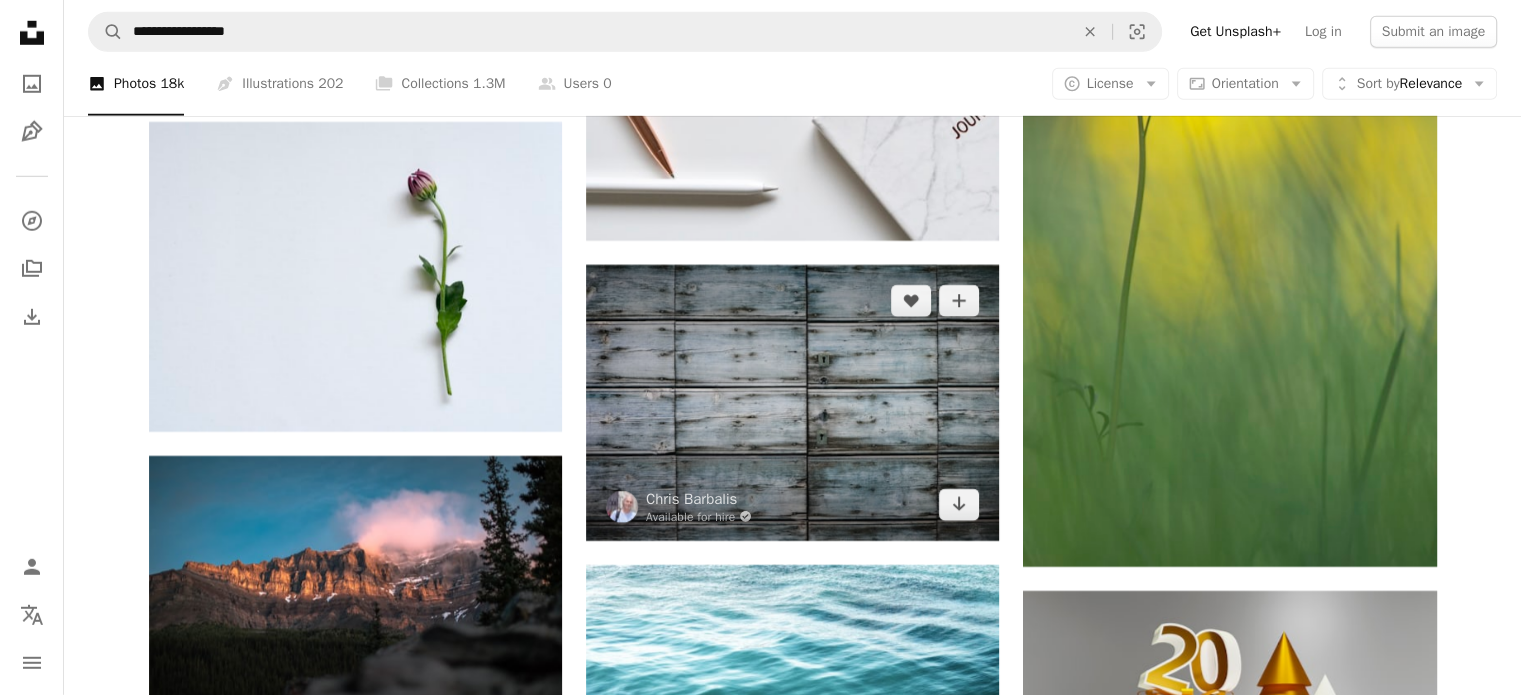click at bounding box center [792, 402] 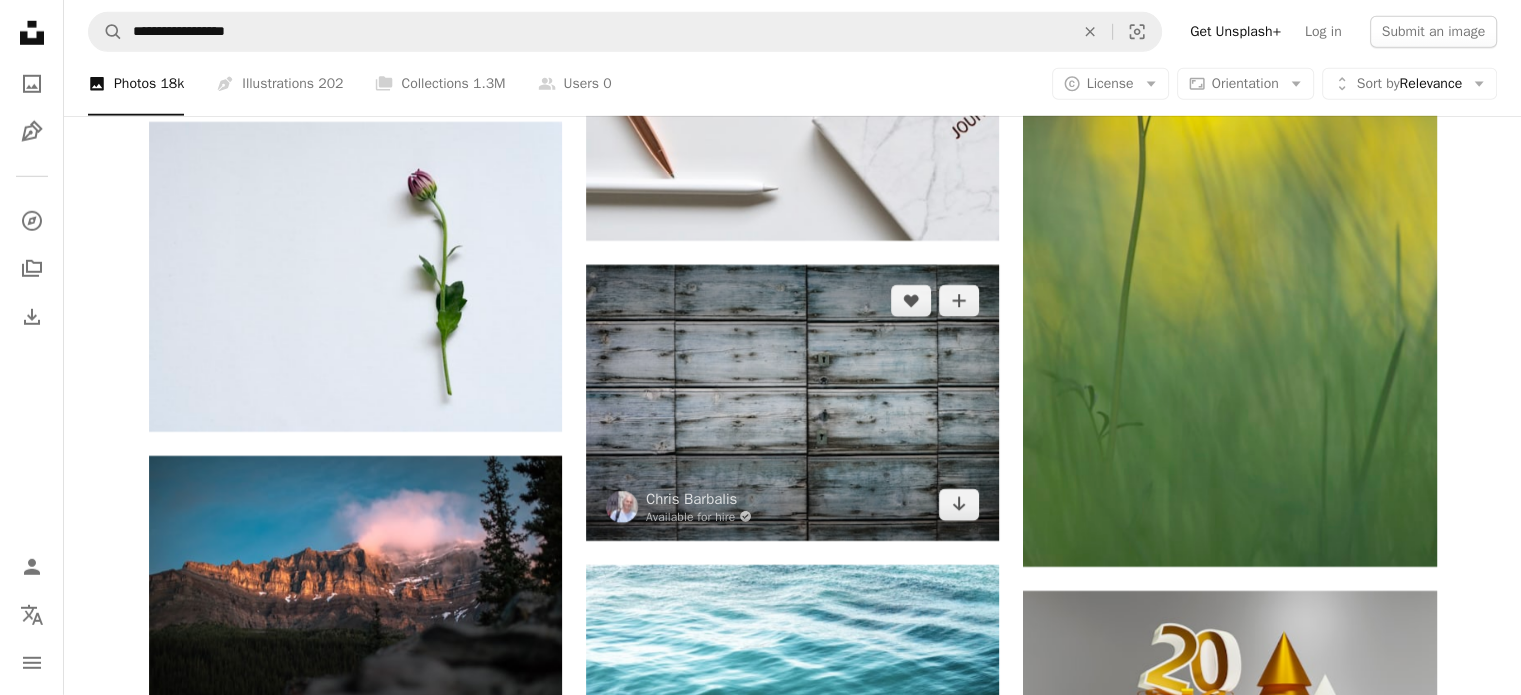 scroll, scrollTop: 59292, scrollLeft: 0, axis: vertical 